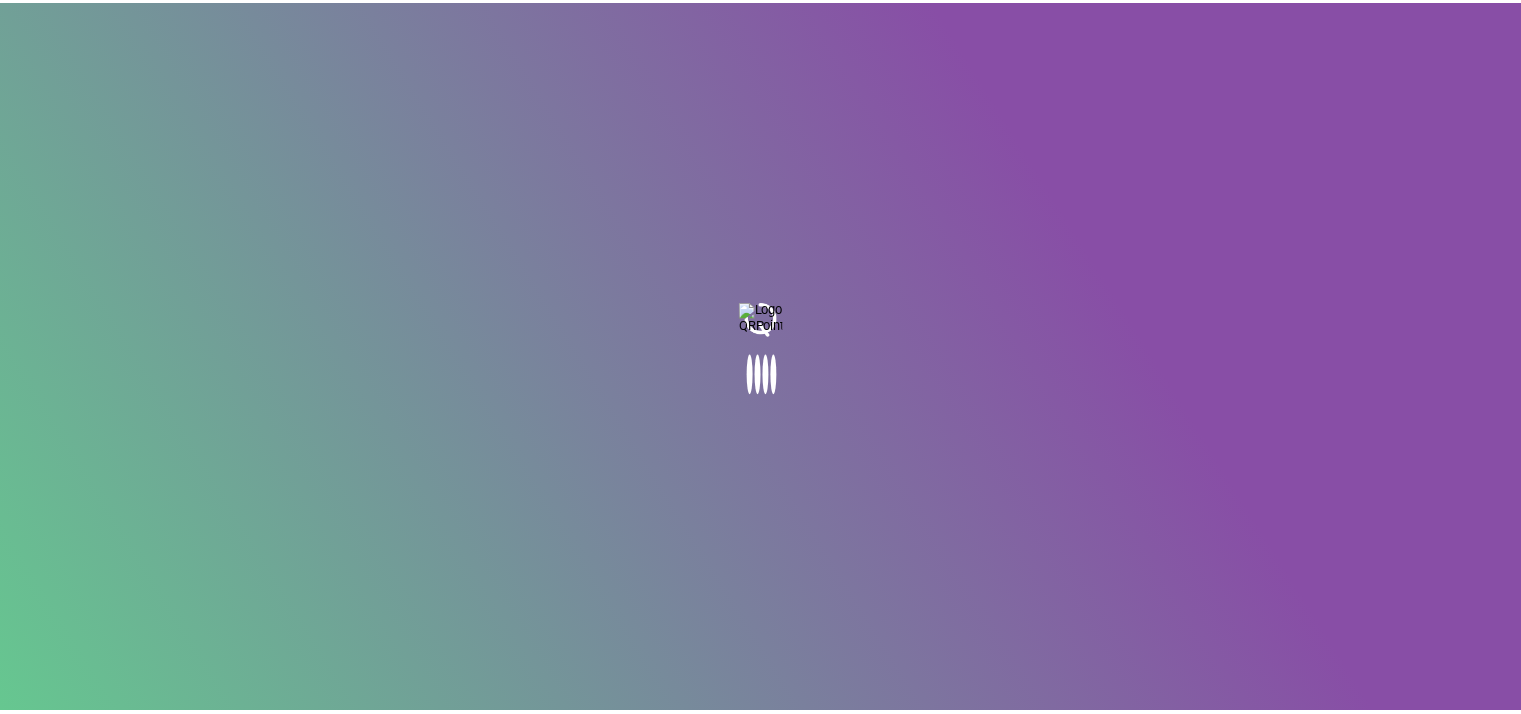 scroll, scrollTop: 0, scrollLeft: 0, axis: both 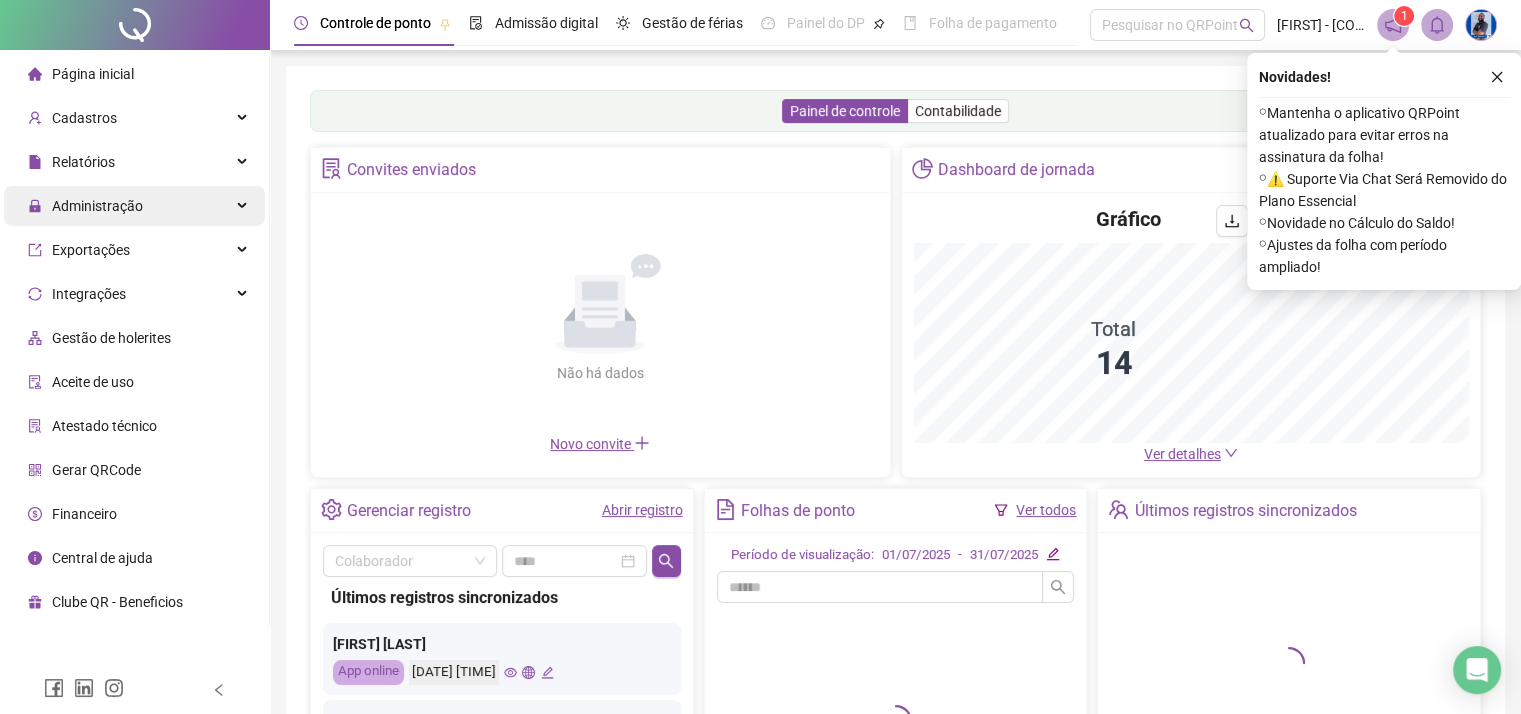 click on "Administração" at bounding box center [97, 206] 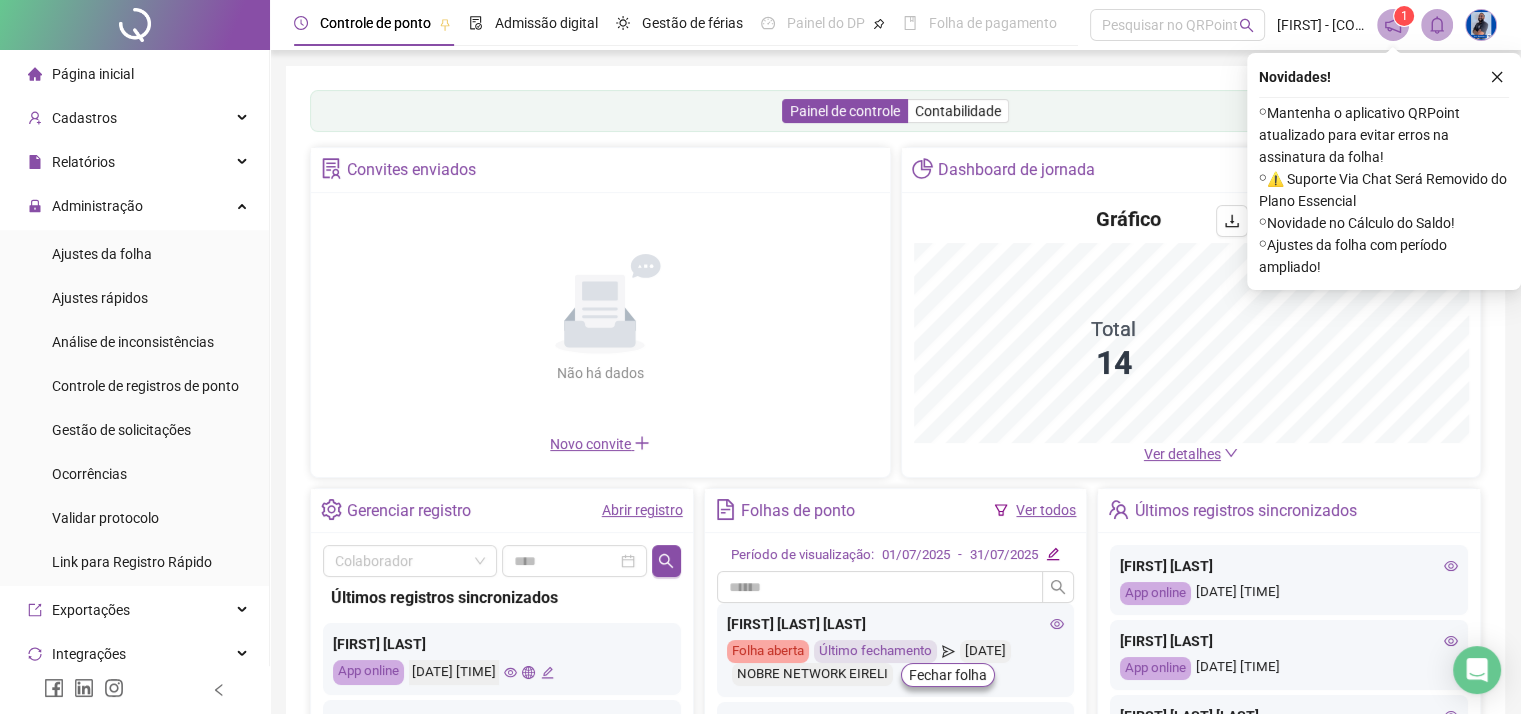 click on "Ver detalhes" at bounding box center (1182, 454) 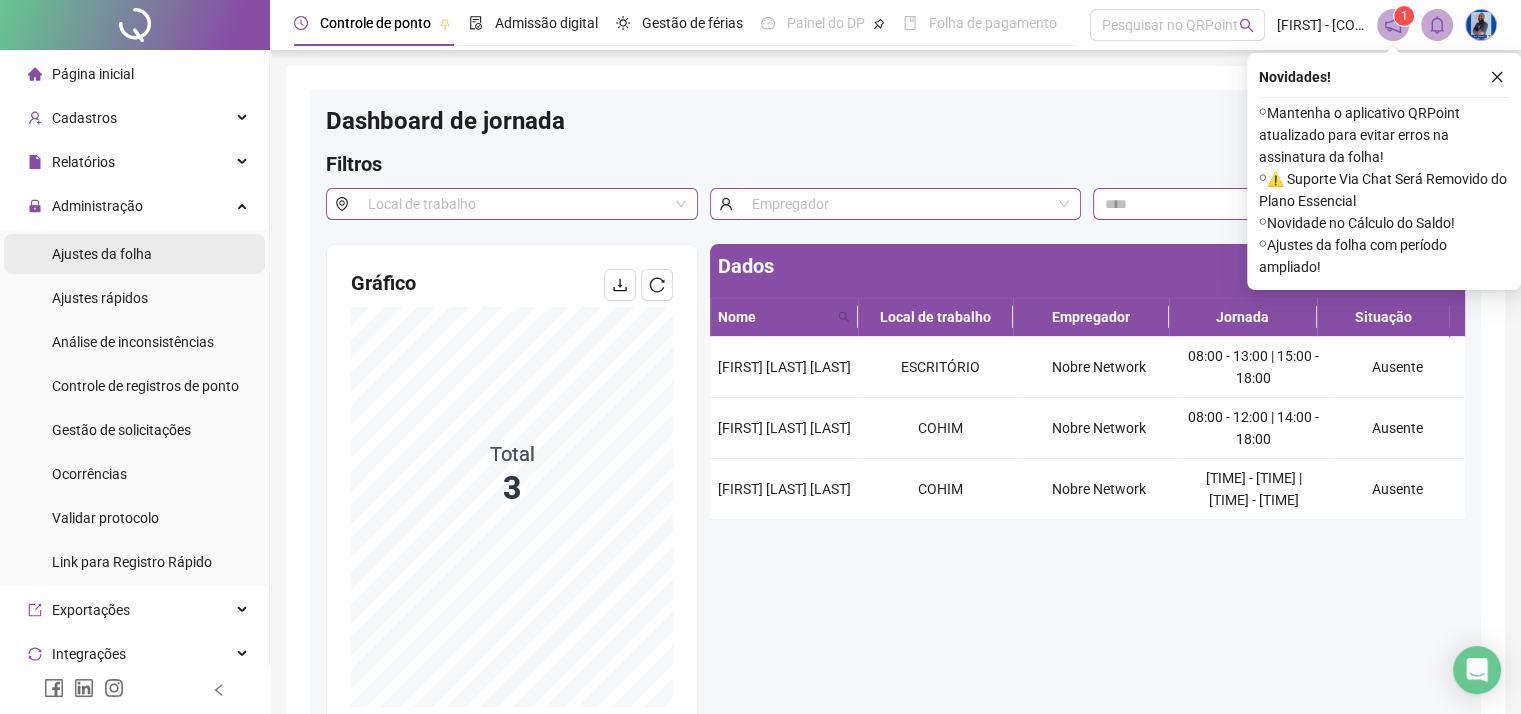 click on "Ajustes da folha" at bounding box center [102, 254] 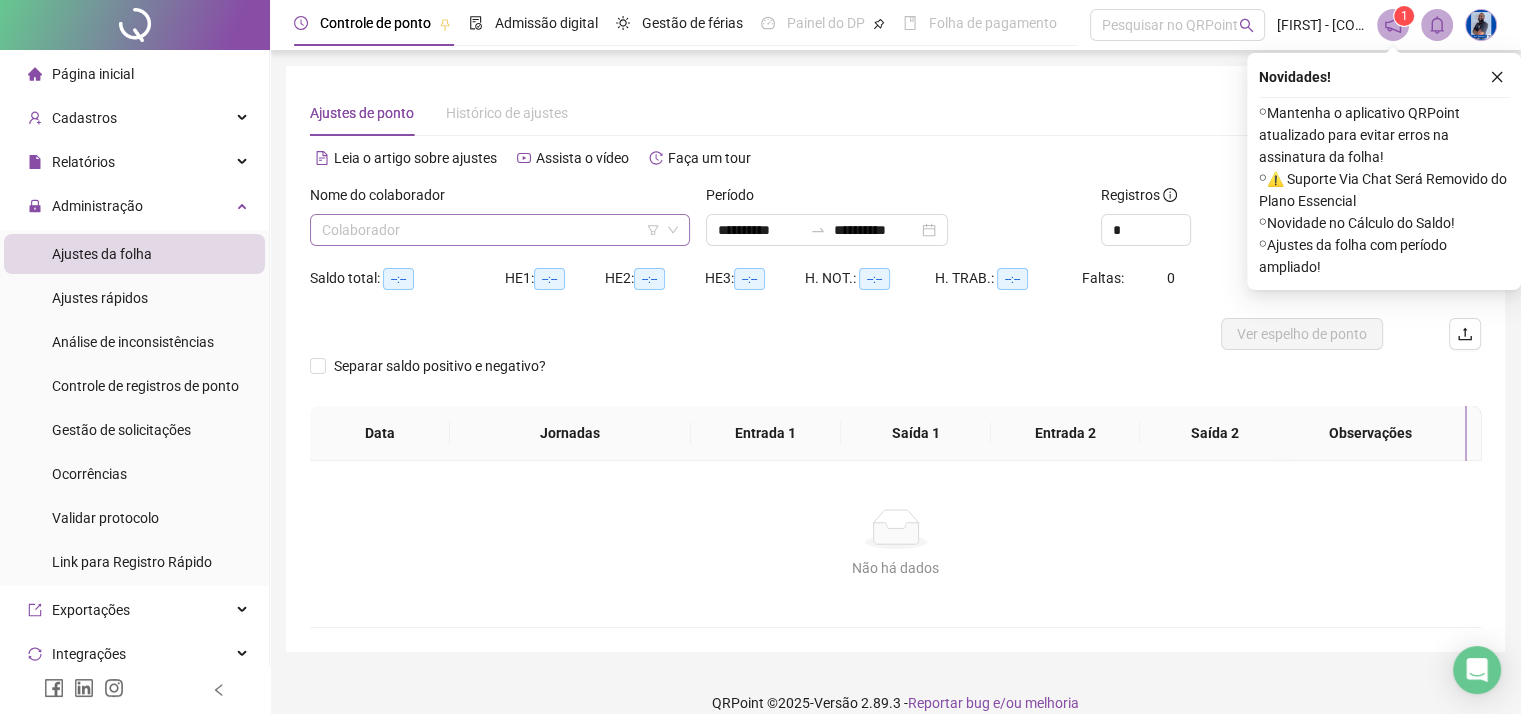 click at bounding box center (491, 230) 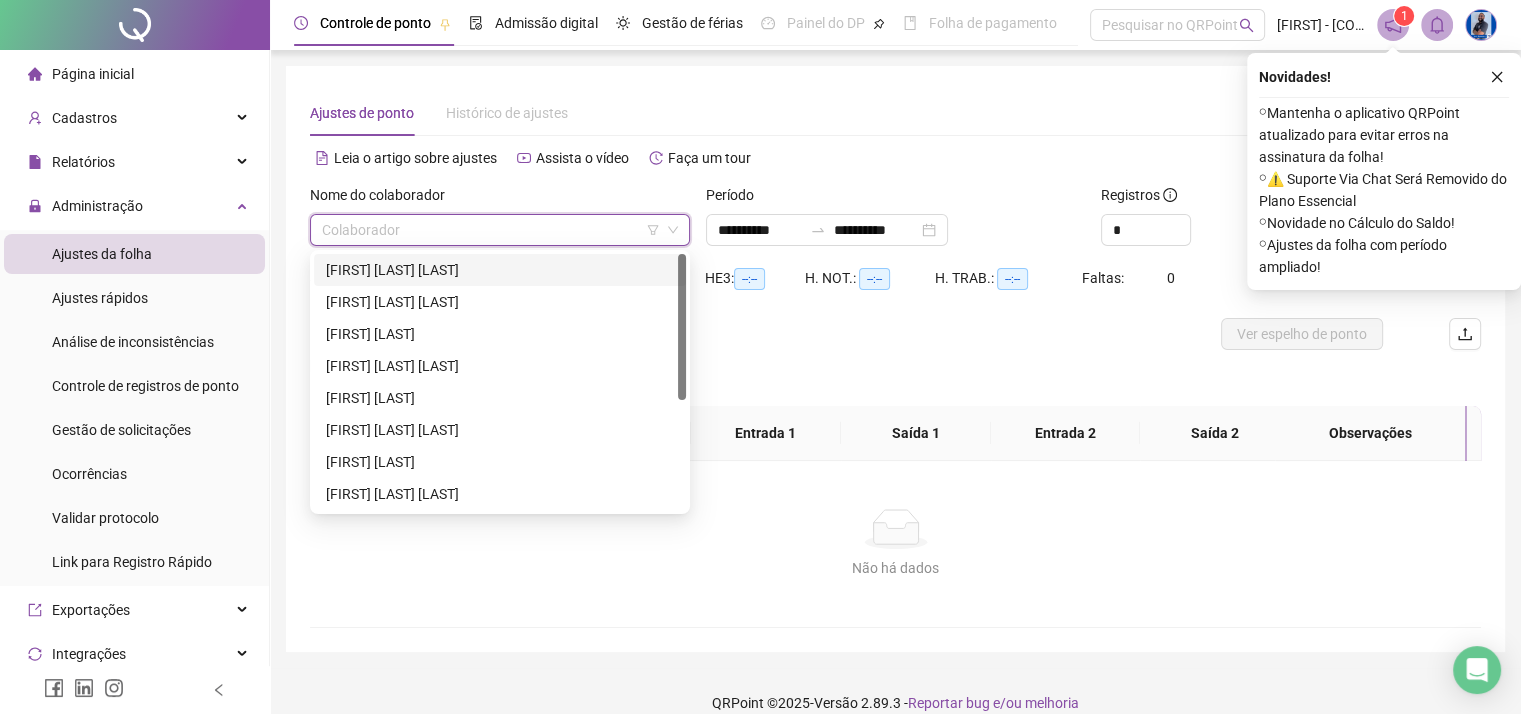 click on "[FIRST] [LAST] [LAST]" at bounding box center (500, 270) 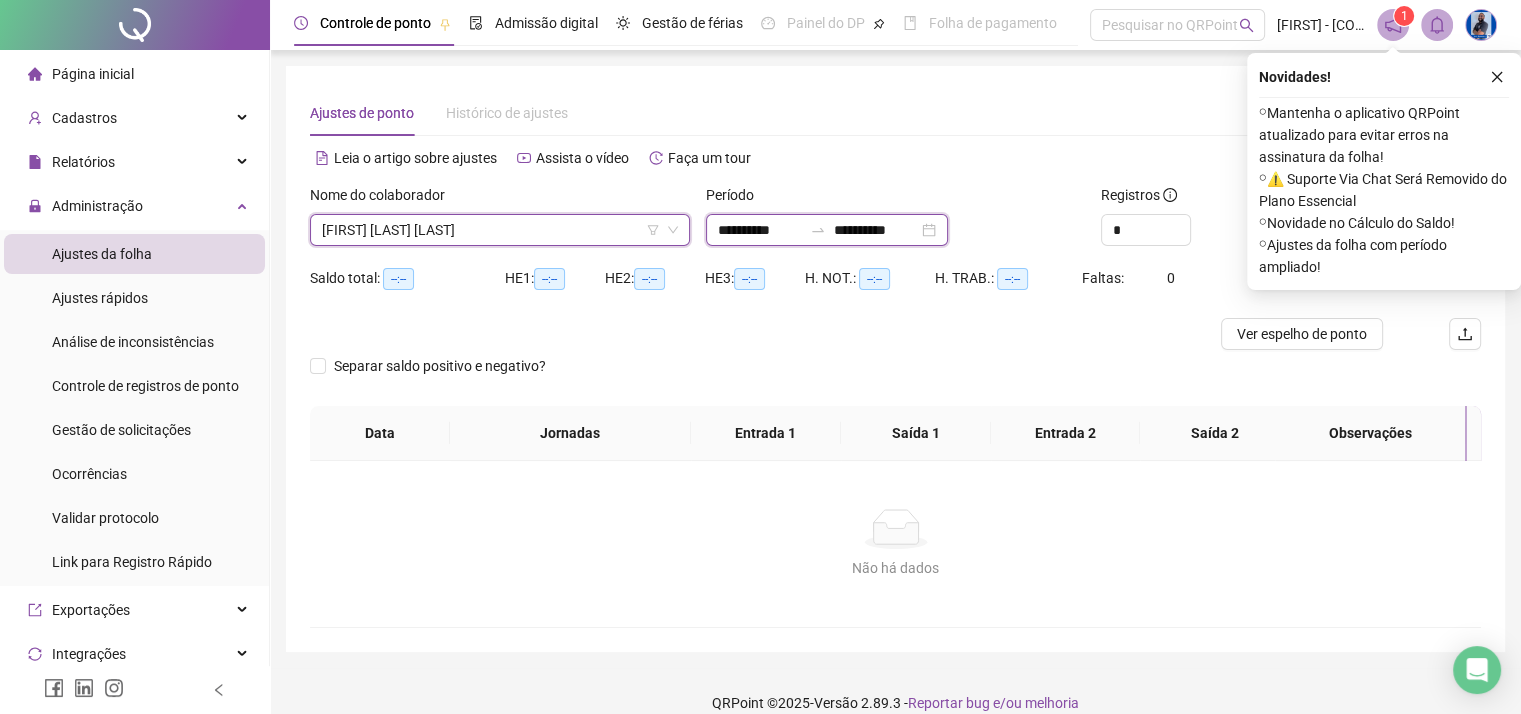 click on "**********" at bounding box center [760, 230] 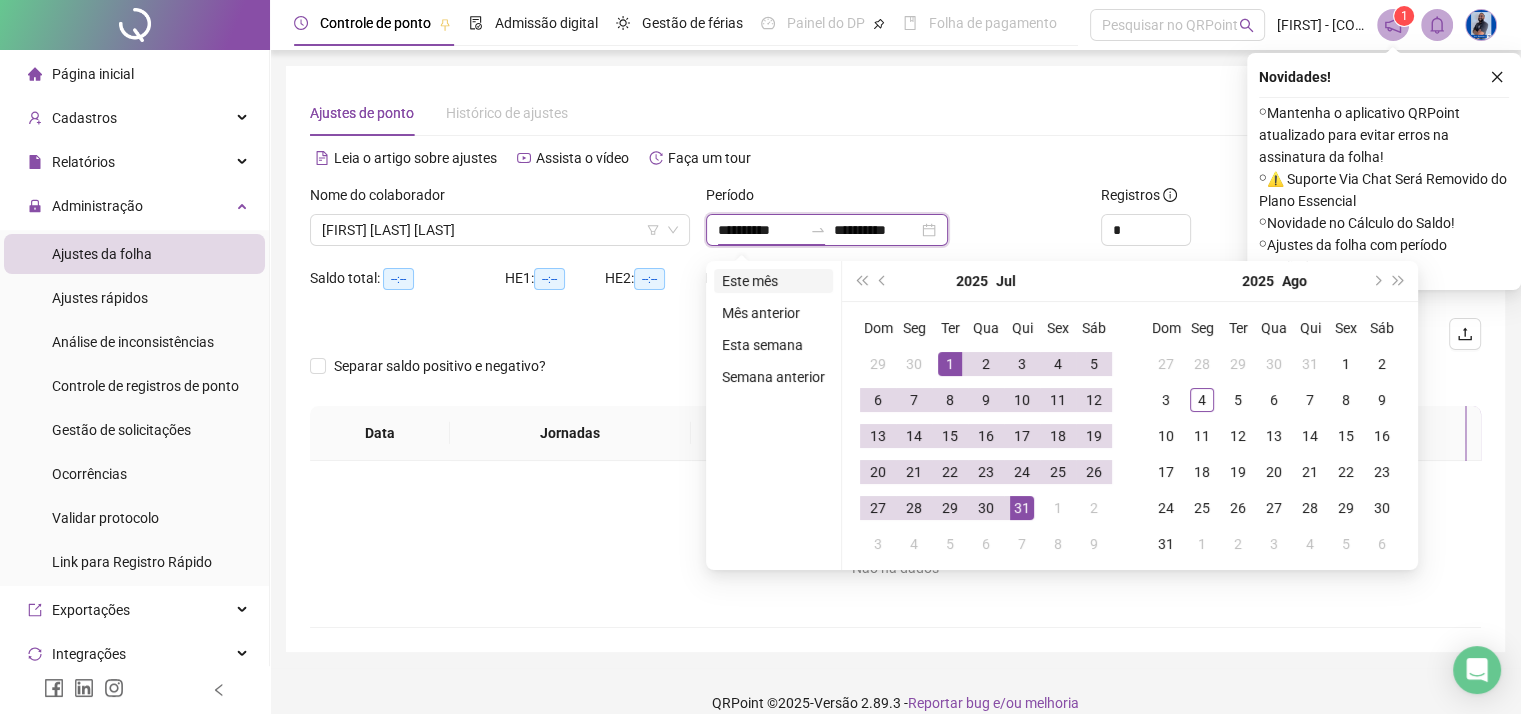 type on "**********" 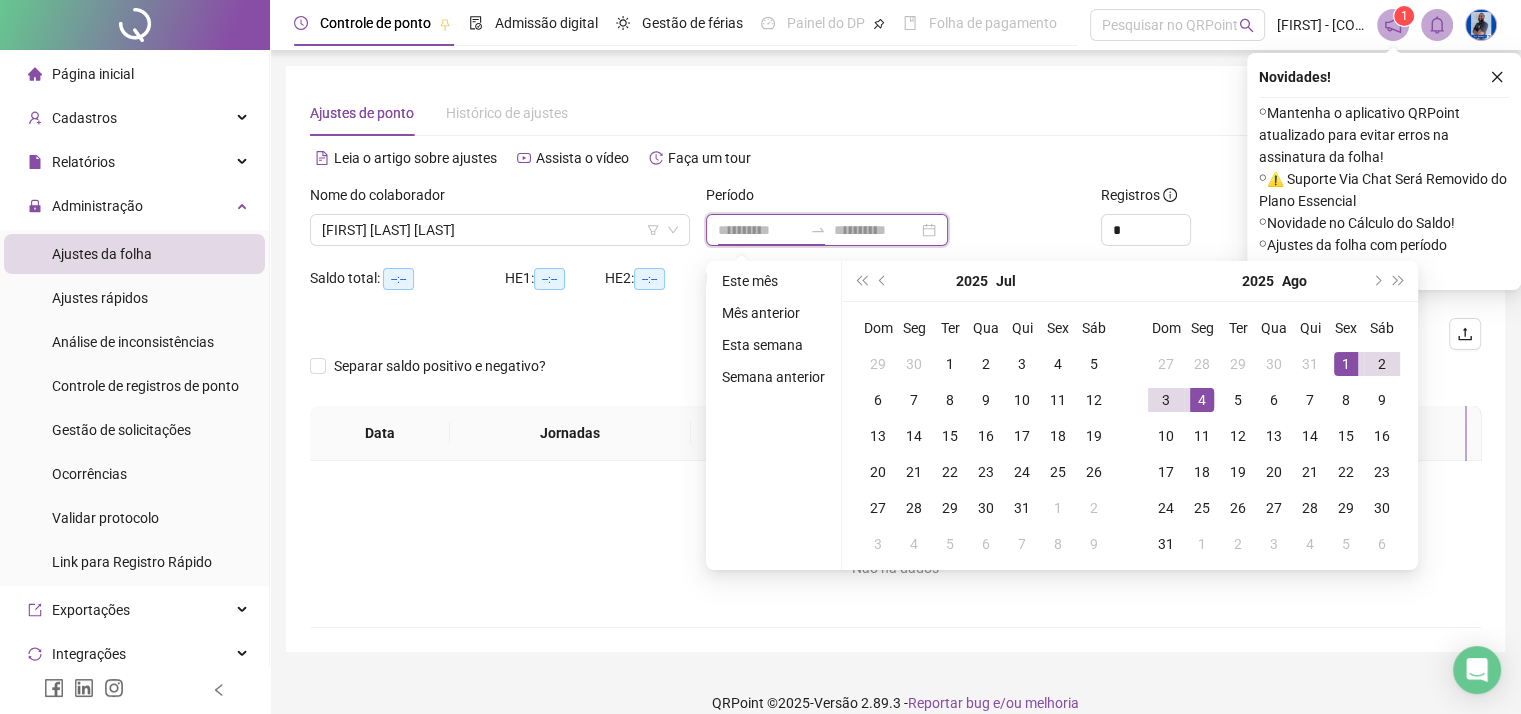 type on "**********" 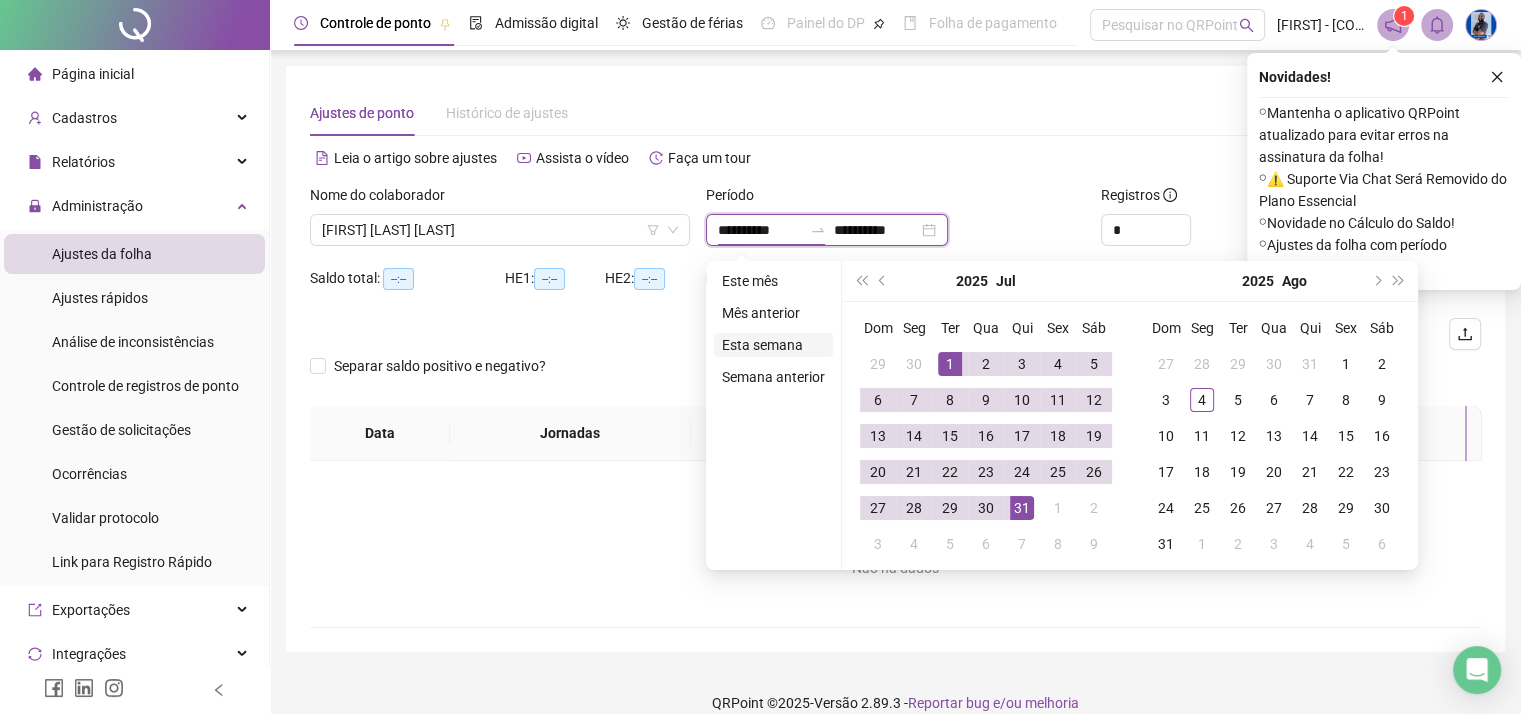 type on "**********" 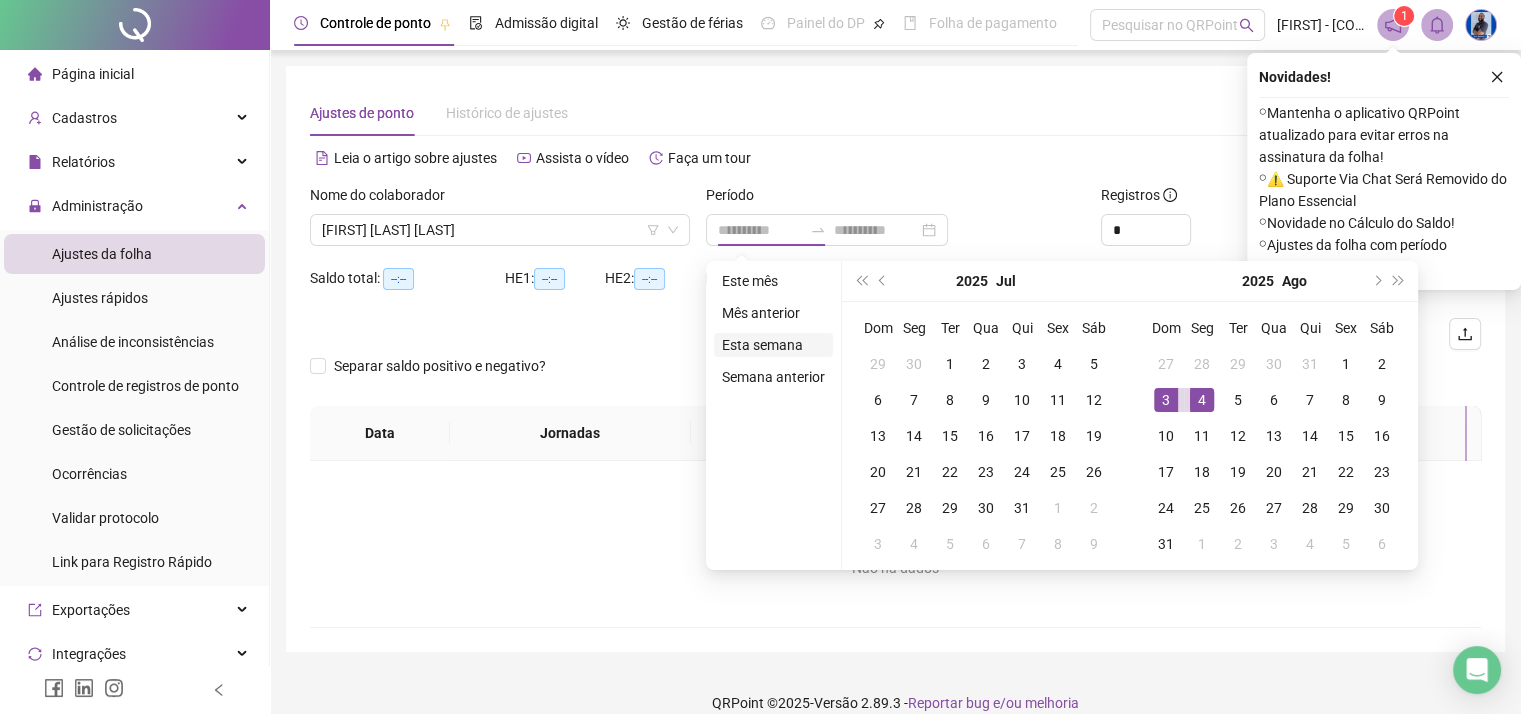 click on "Esta semana" at bounding box center (773, 345) 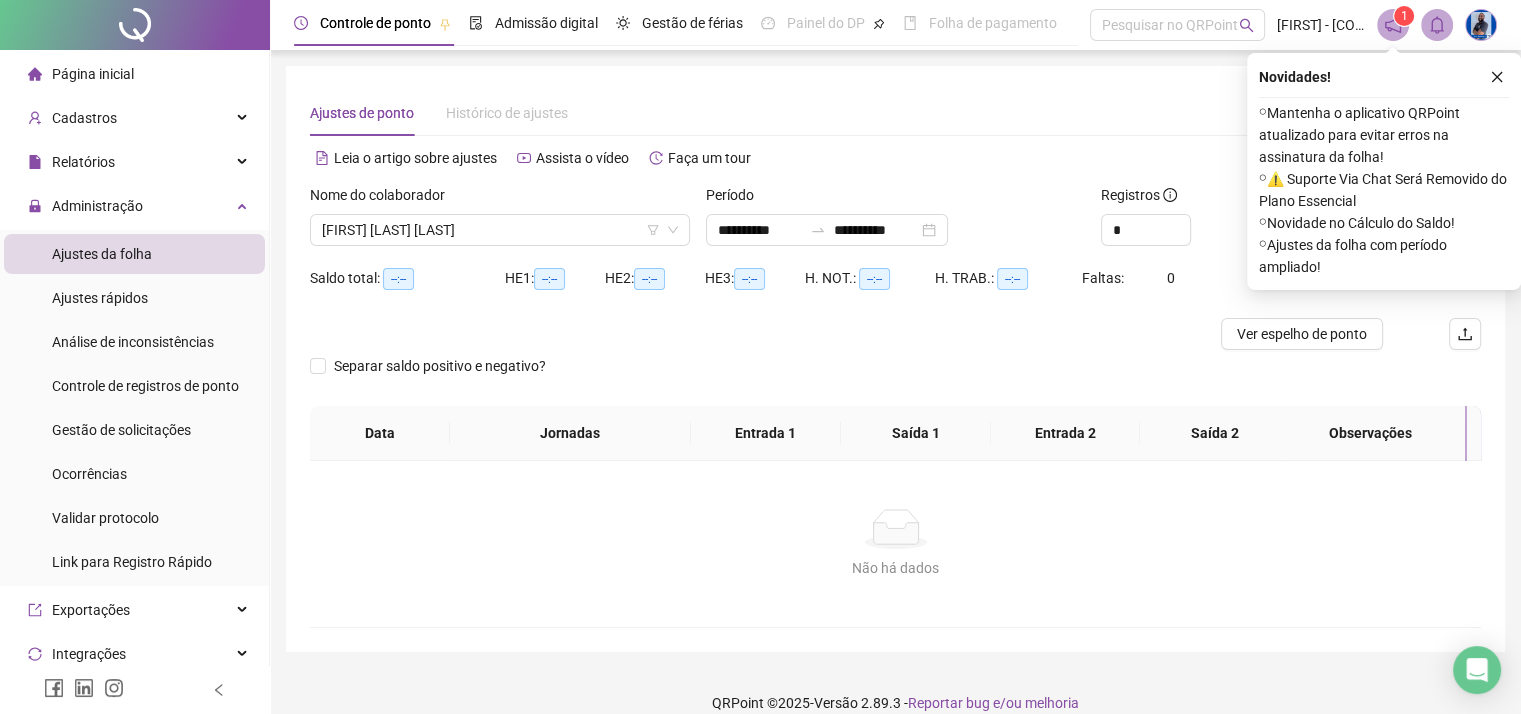 click at bounding box center (1497, 77) 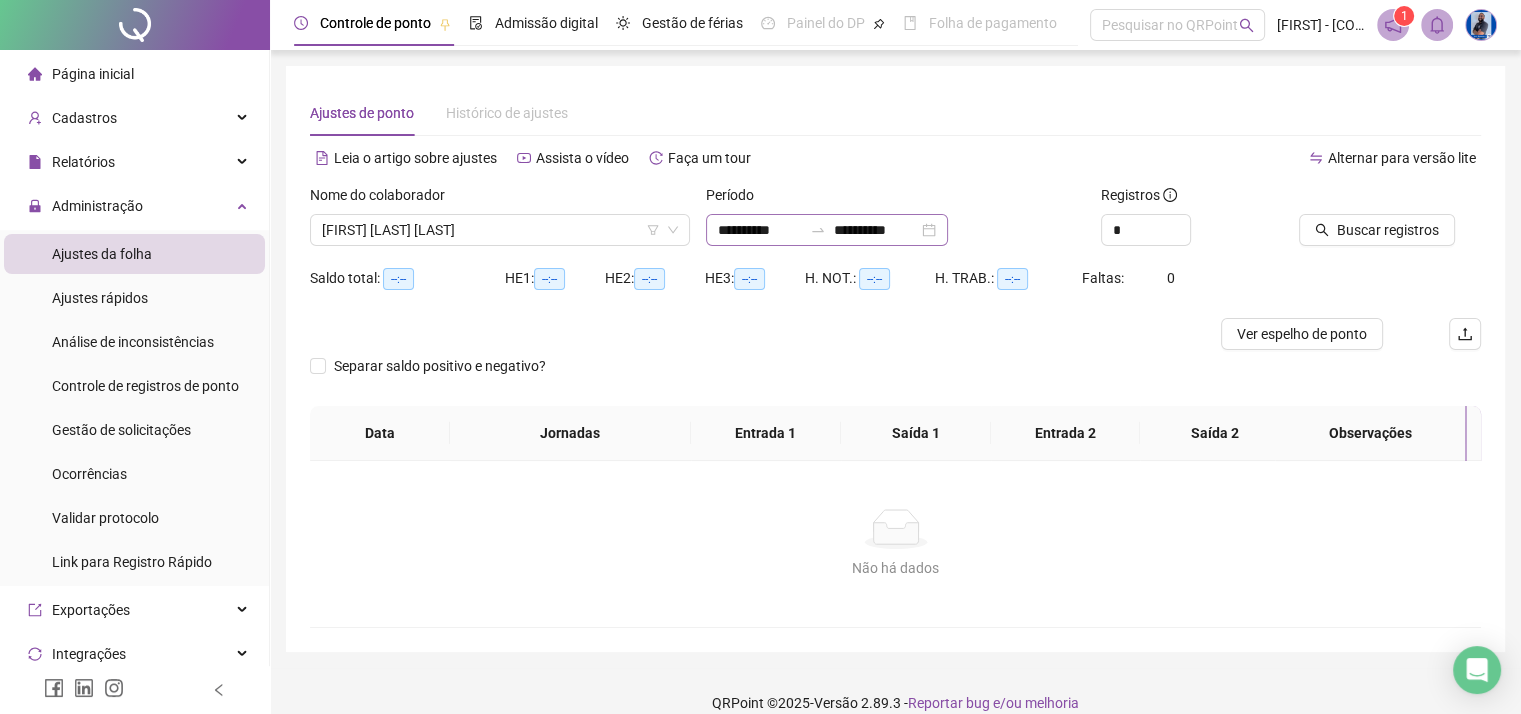 click on "**********" at bounding box center [827, 230] 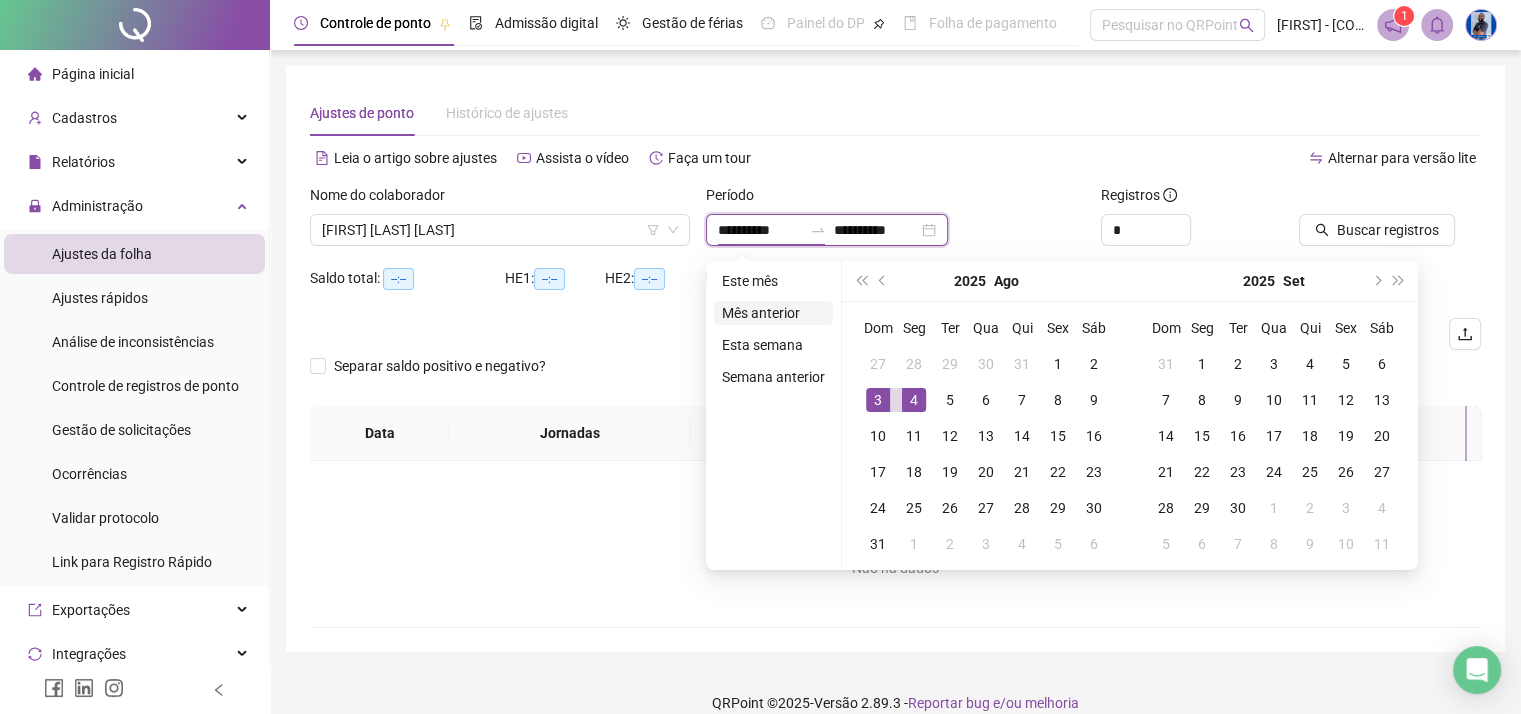 type on "**********" 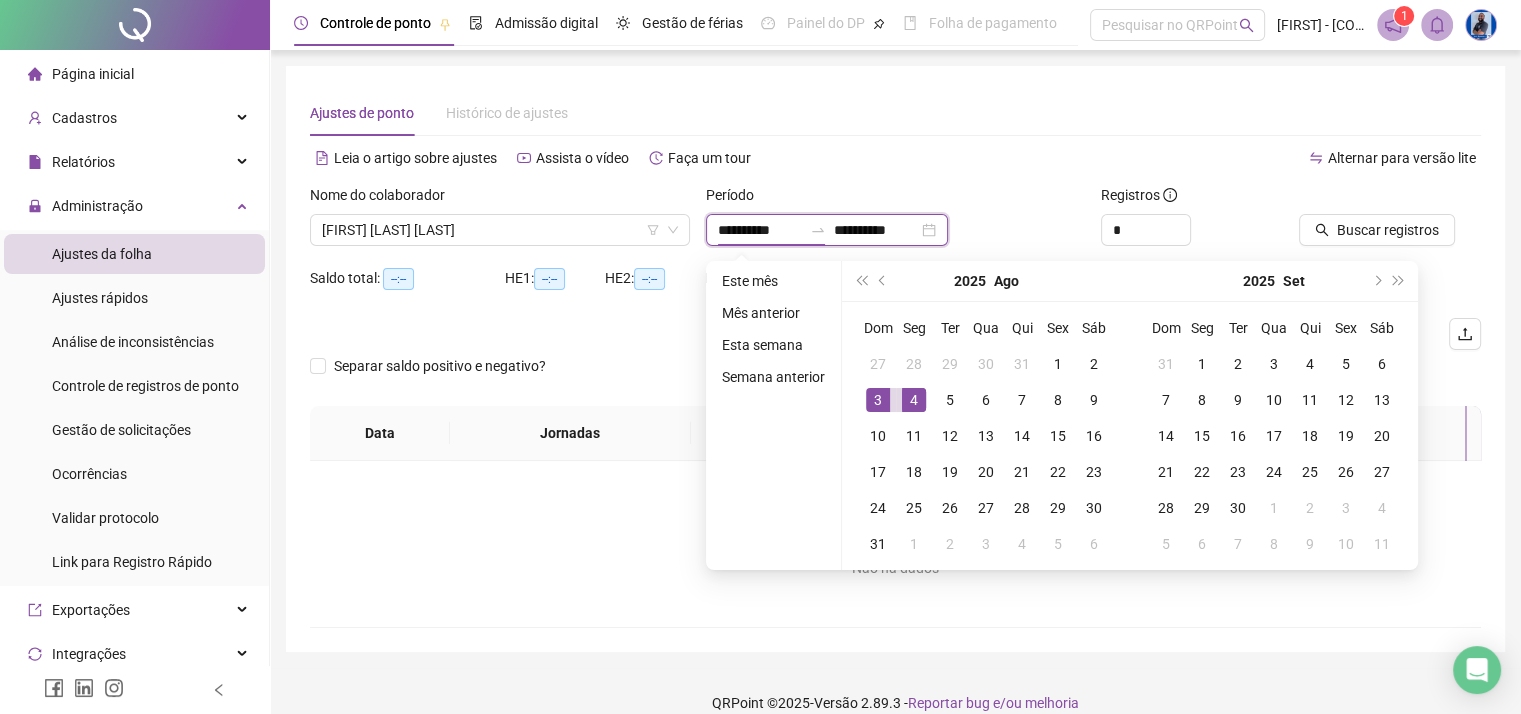 type on "**********" 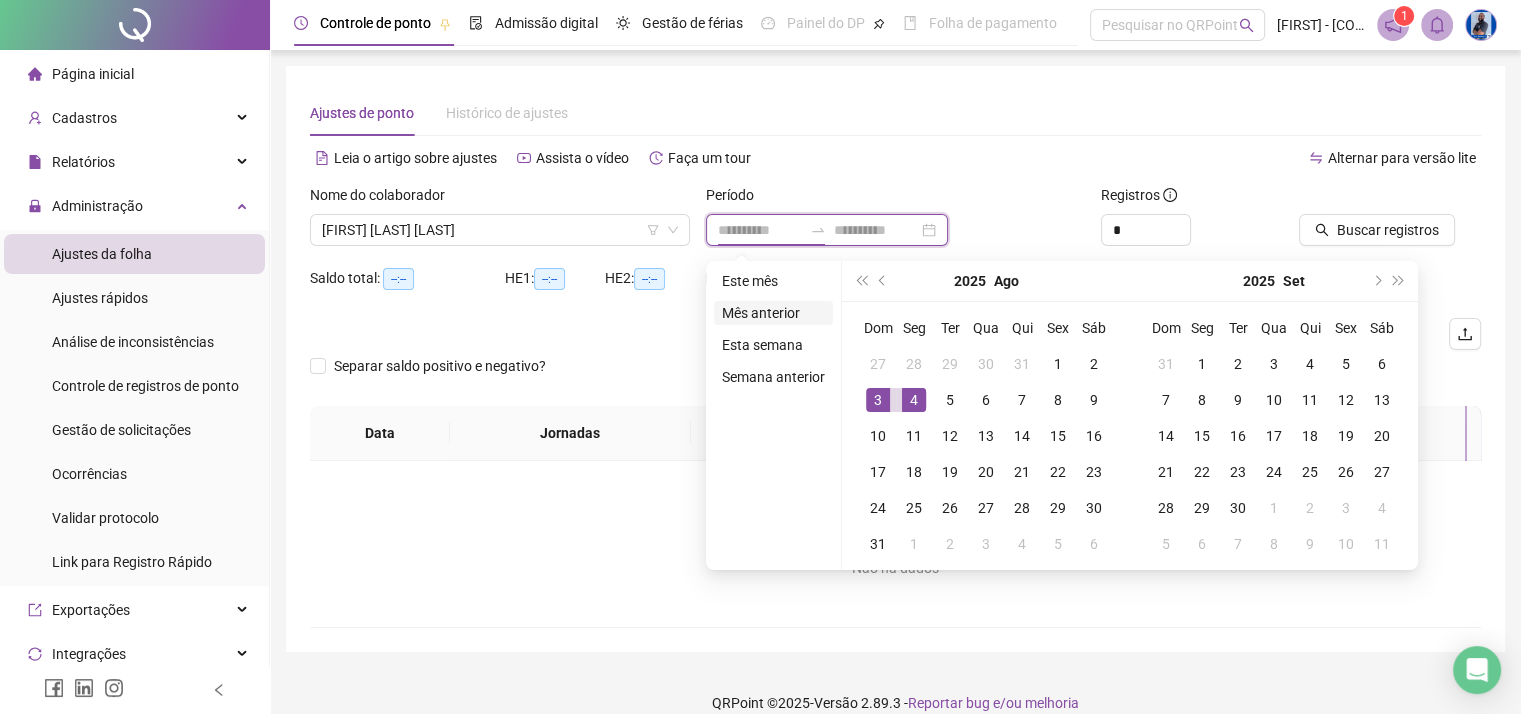 type on "**********" 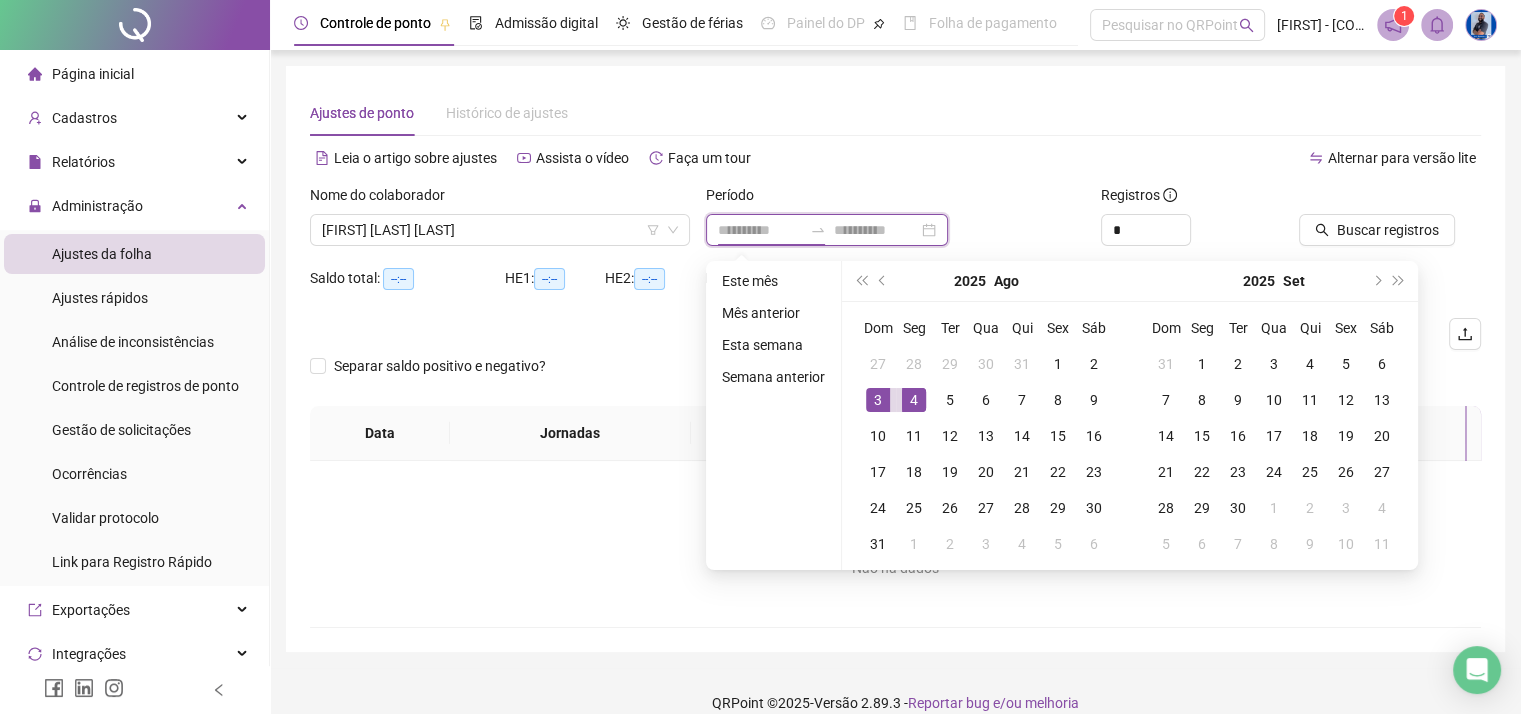 type on "**********" 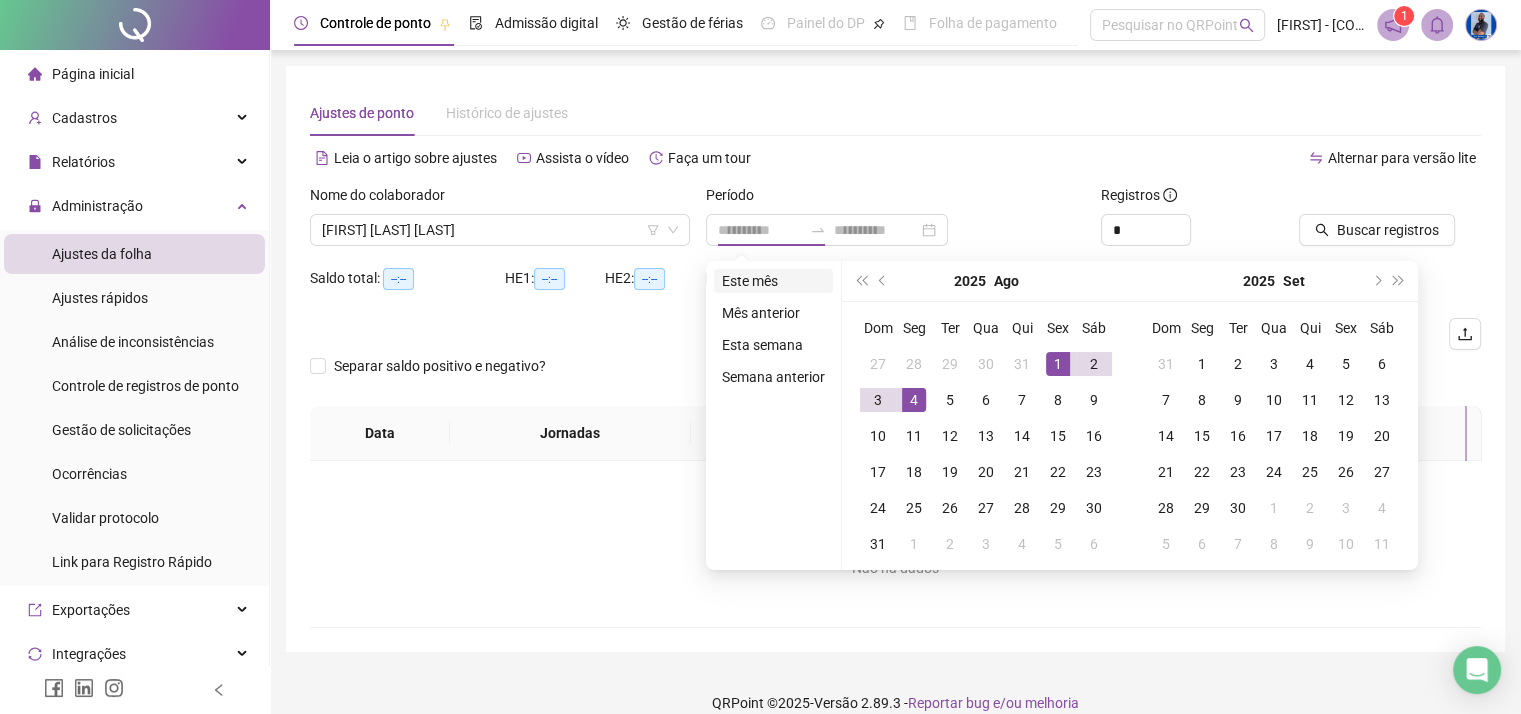 click on "Este mês" at bounding box center [773, 281] 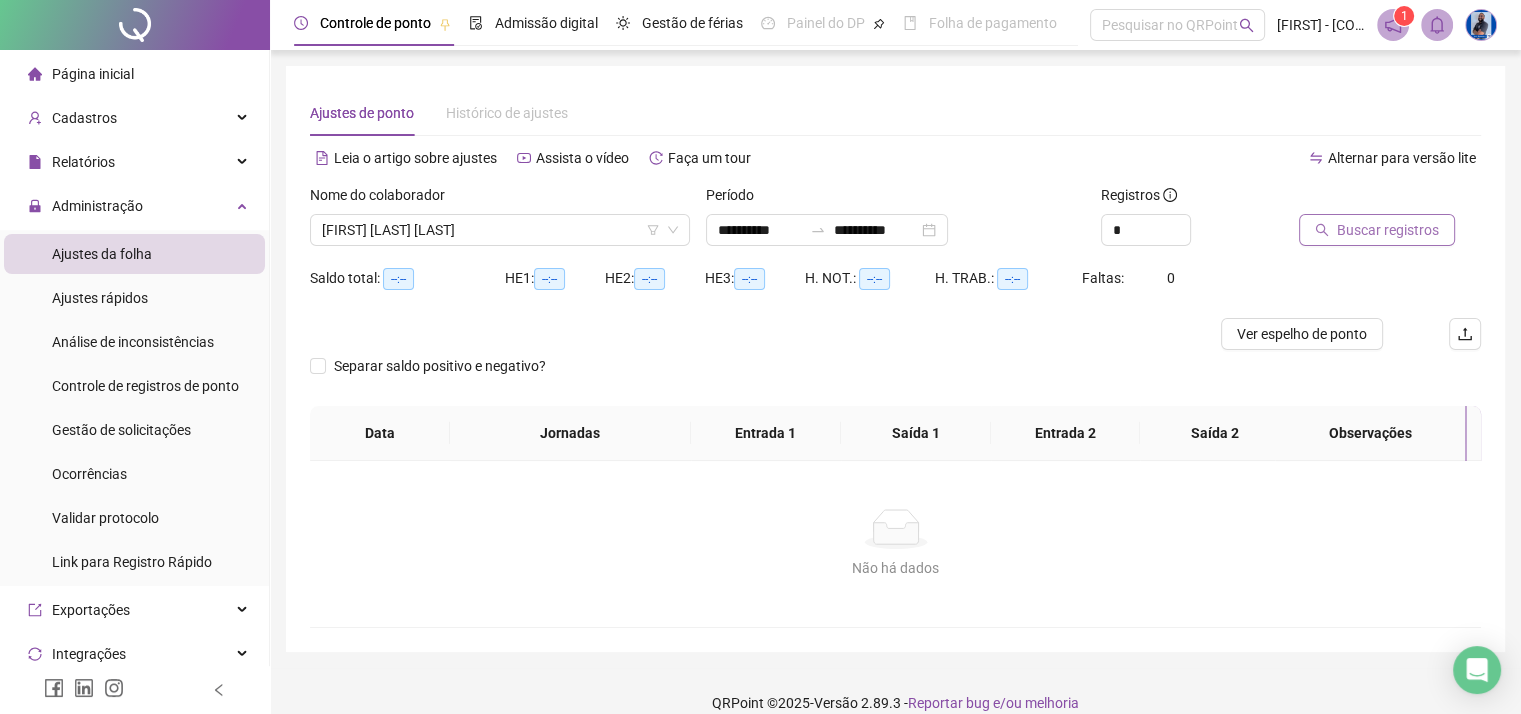click on "Buscar registros" at bounding box center [1388, 230] 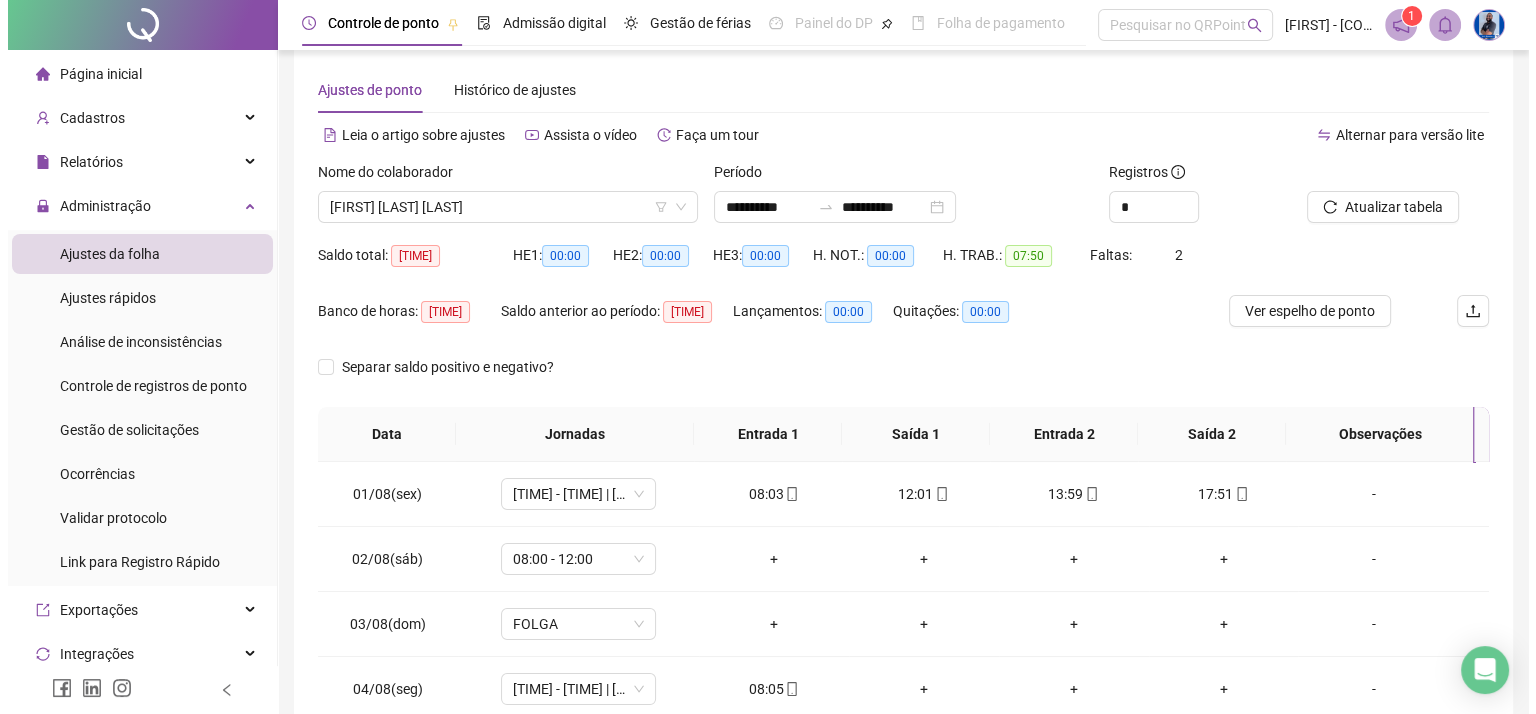 scroll, scrollTop: 140, scrollLeft: 0, axis: vertical 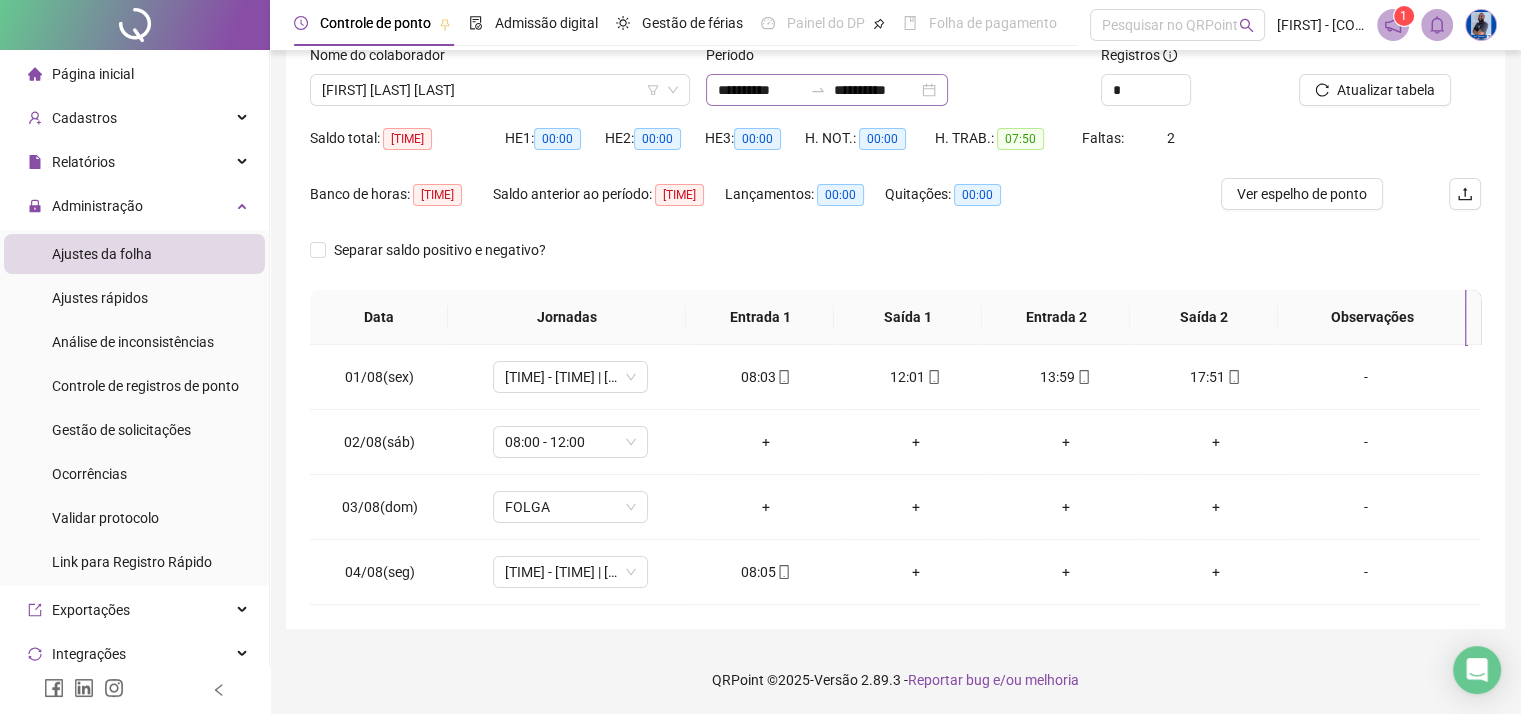 click at bounding box center (818, 90) 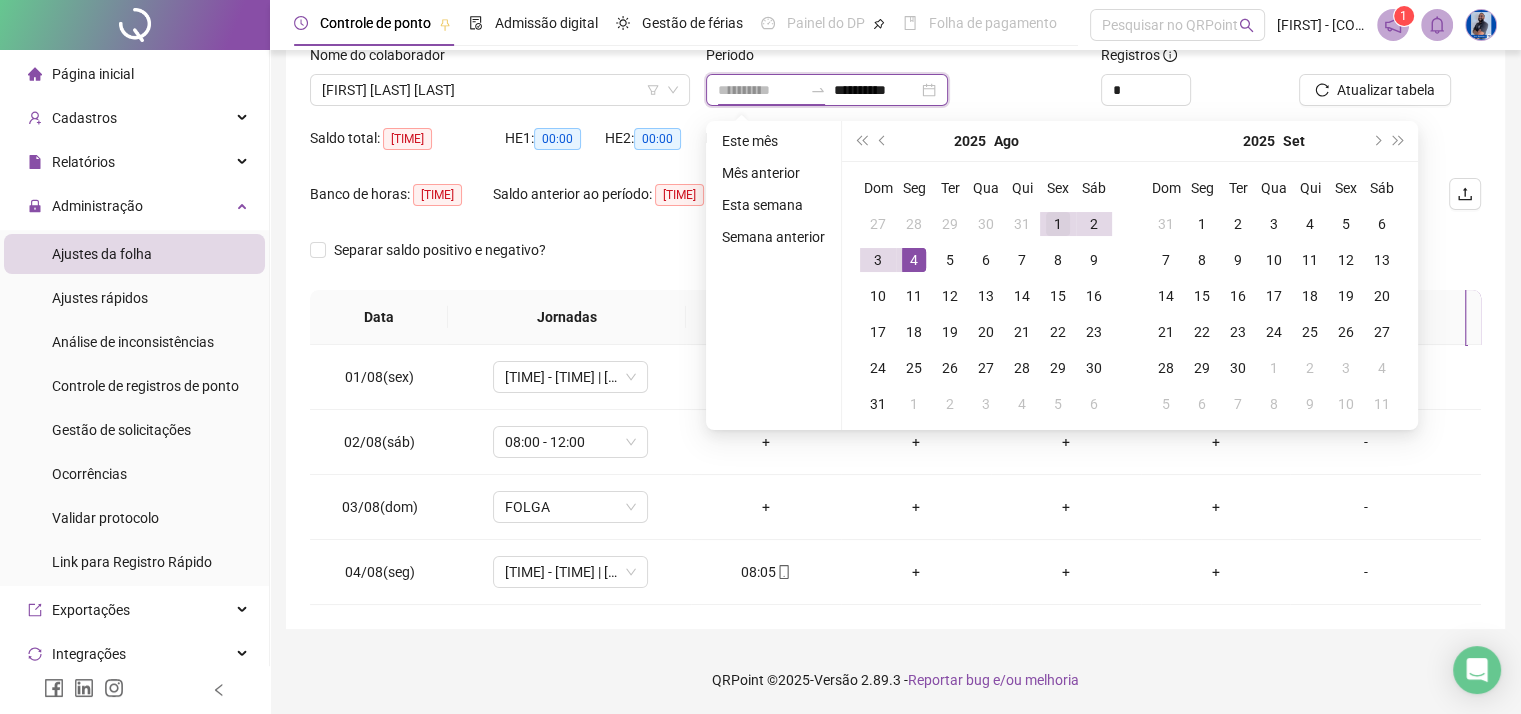 type on "**********" 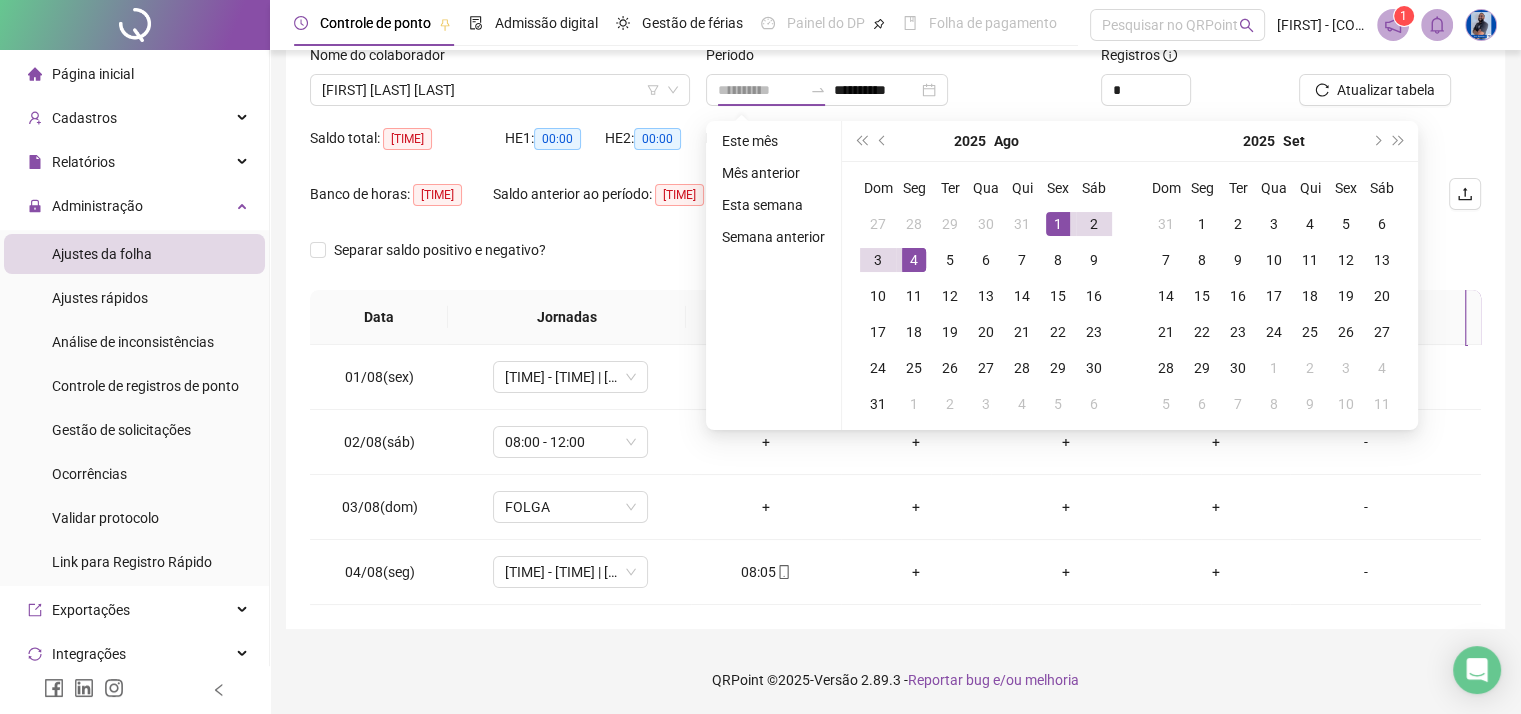 click on "1" at bounding box center (1058, 224) 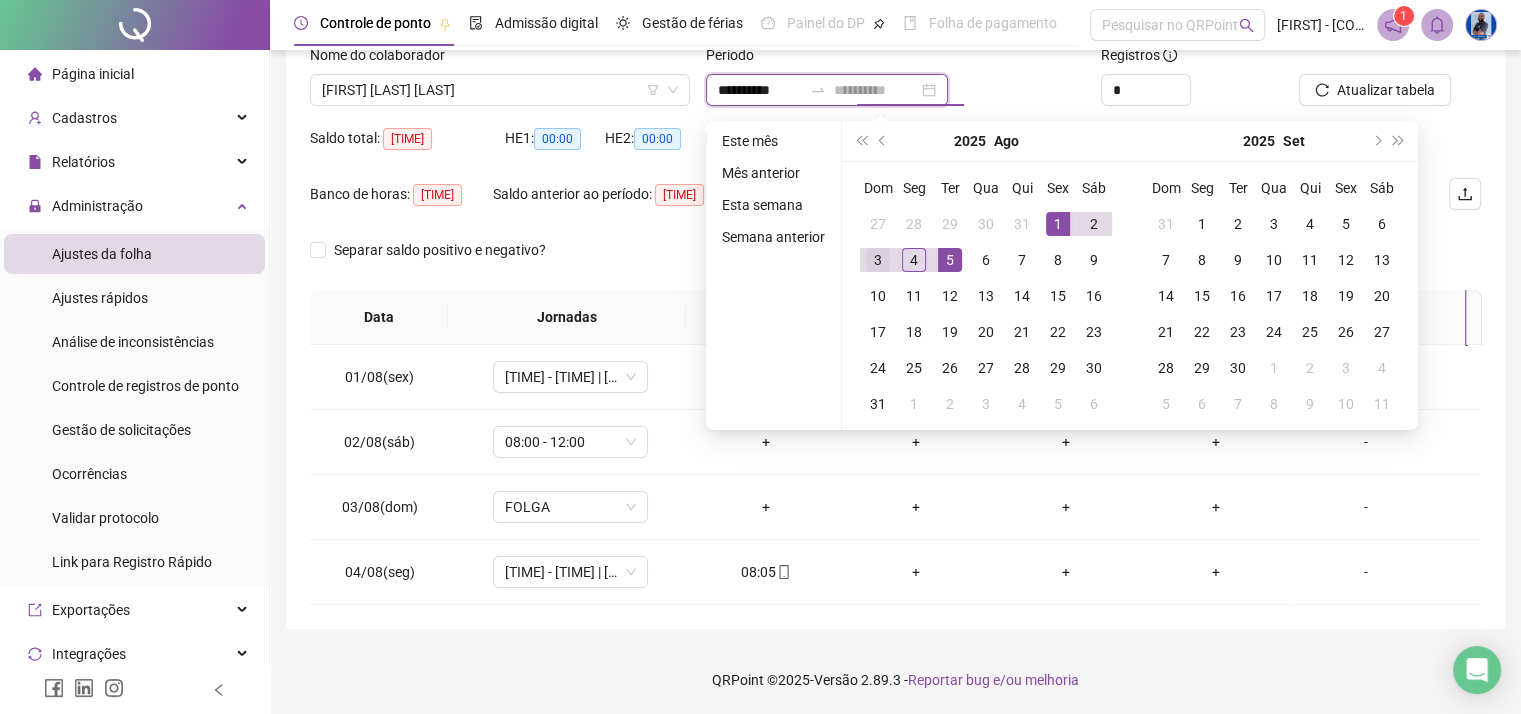 type on "**********" 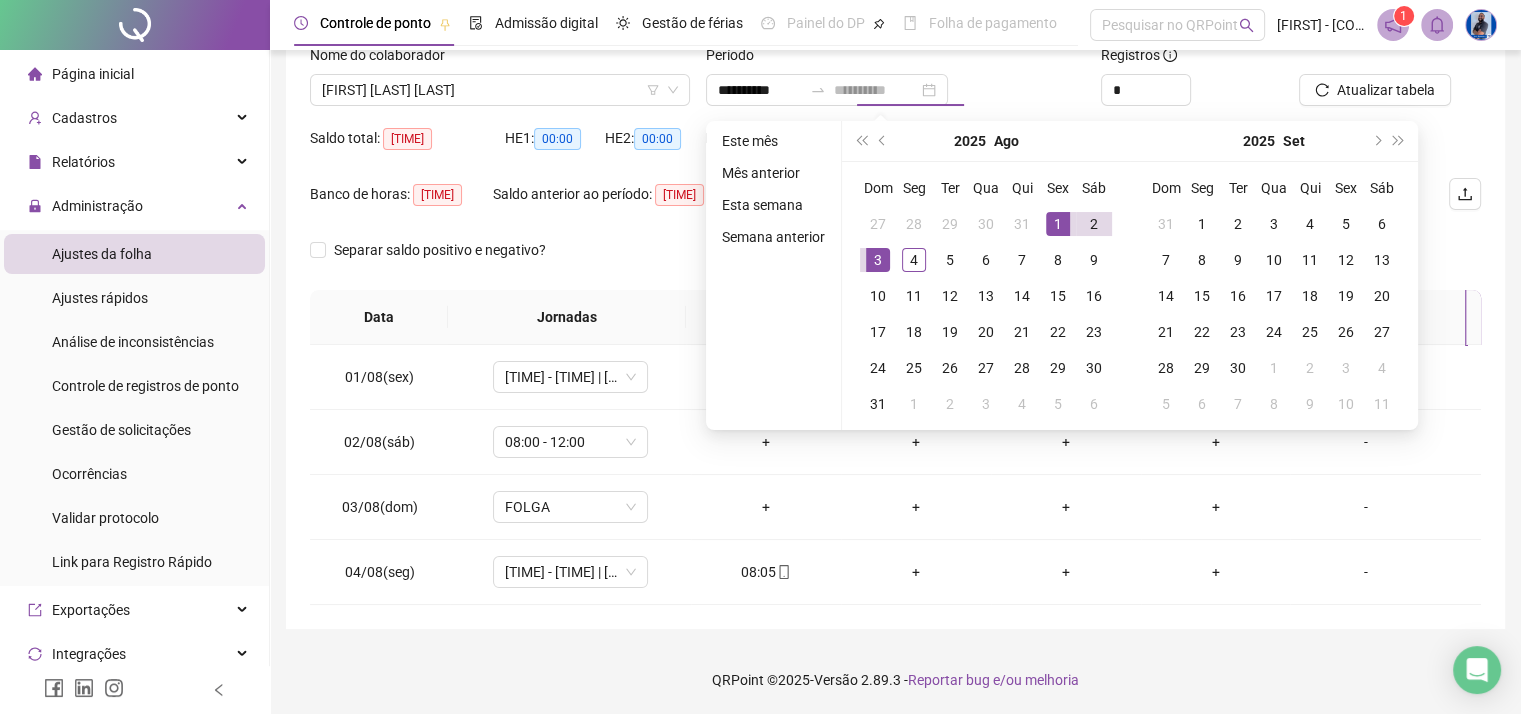 click on "3" at bounding box center [878, 260] 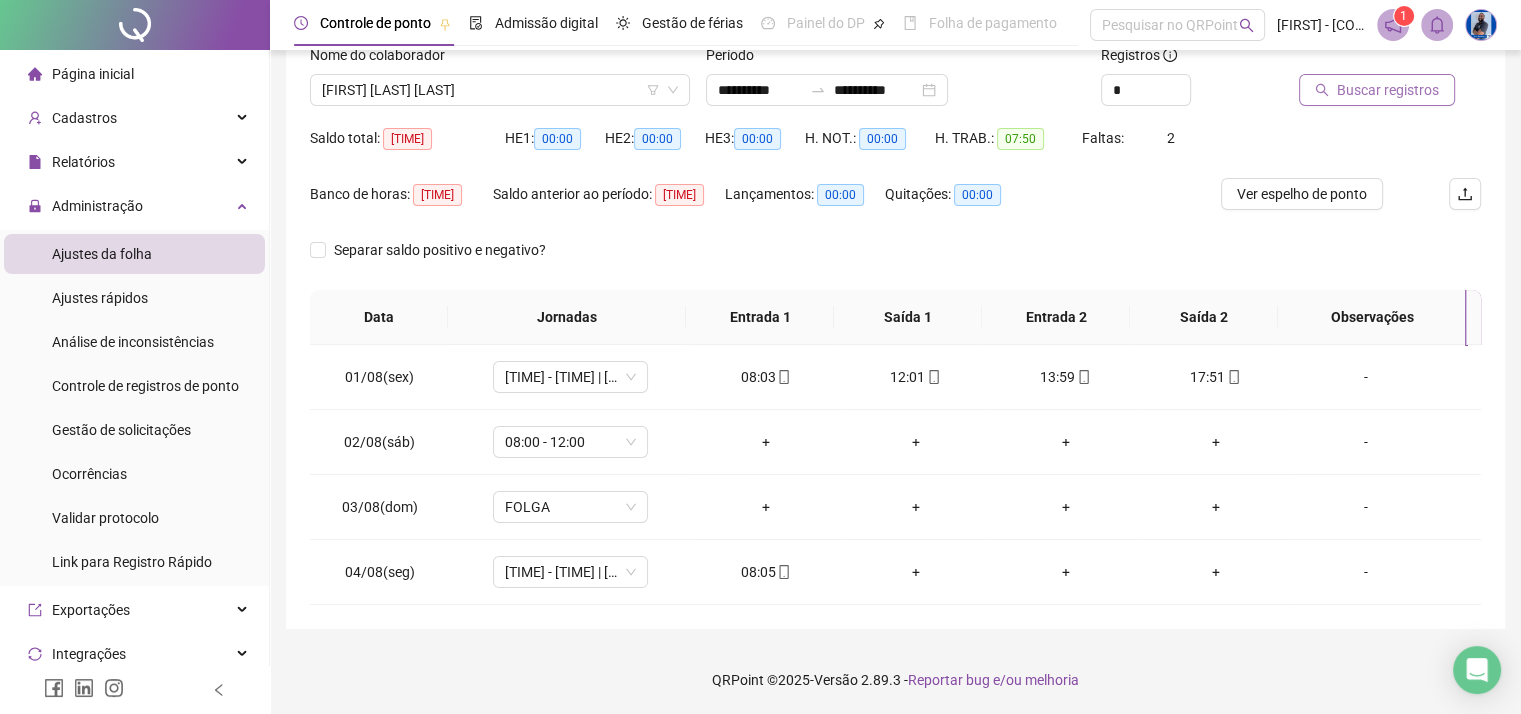 click on "Buscar registros" at bounding box center (1377, 90) 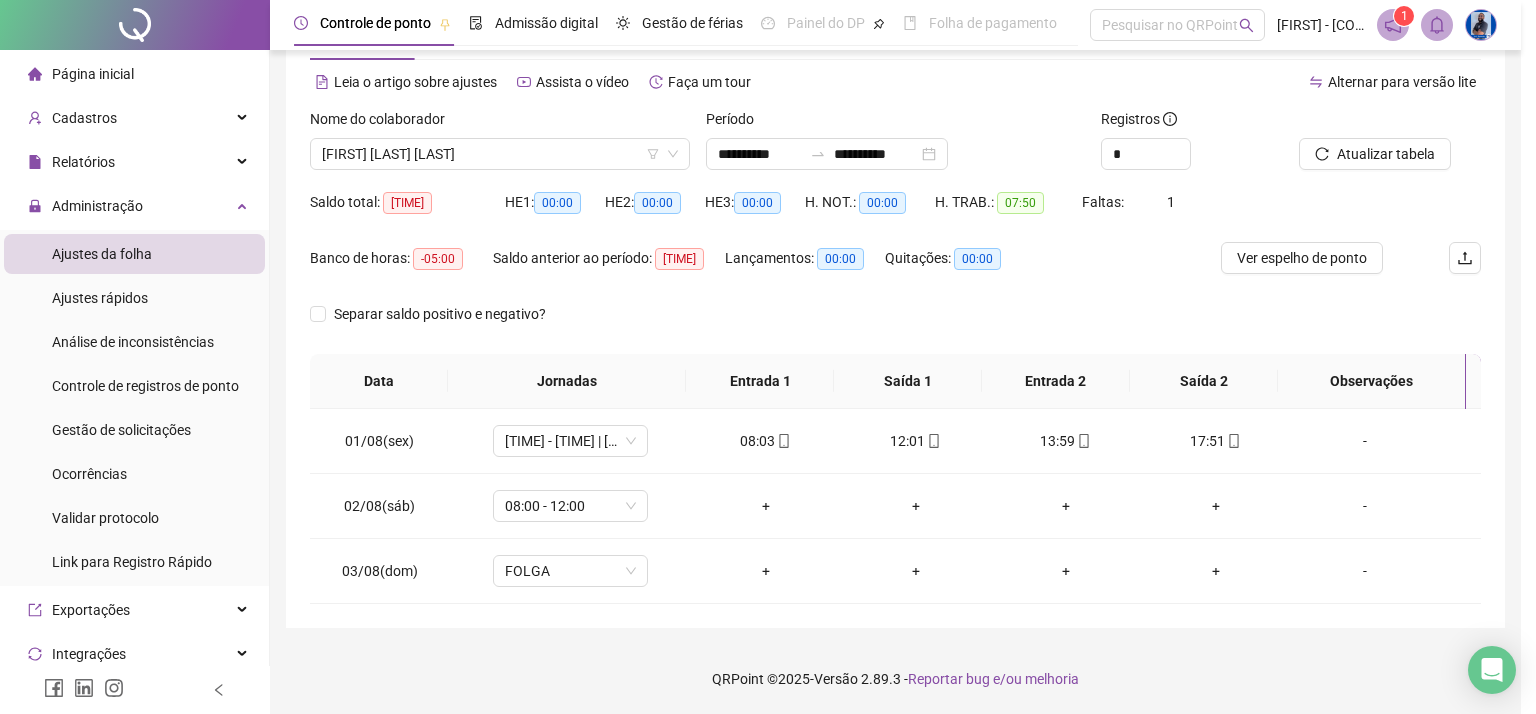 scroll, scrollTop: 76, scrollLeft: 0, axis: vertical 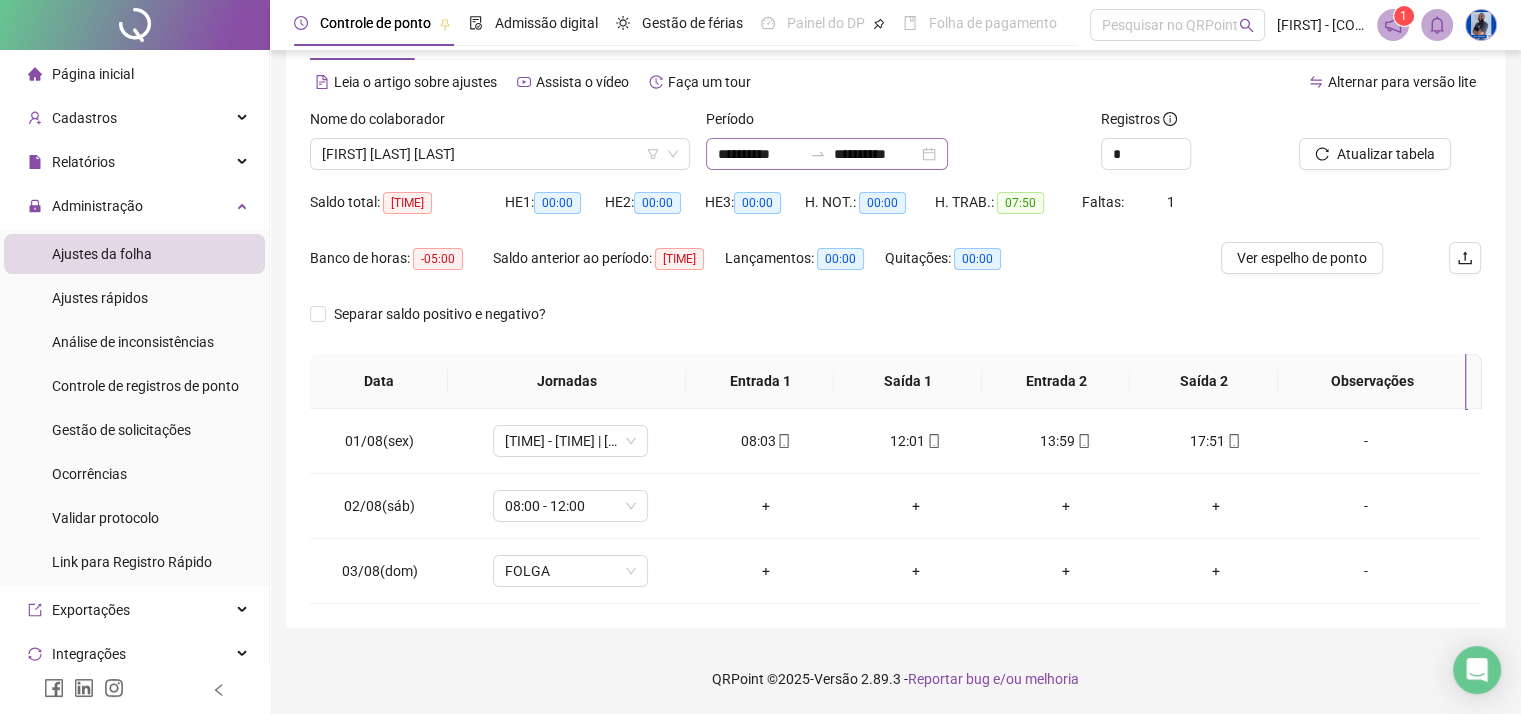 click on "**********" at bounding box center [827, 154] 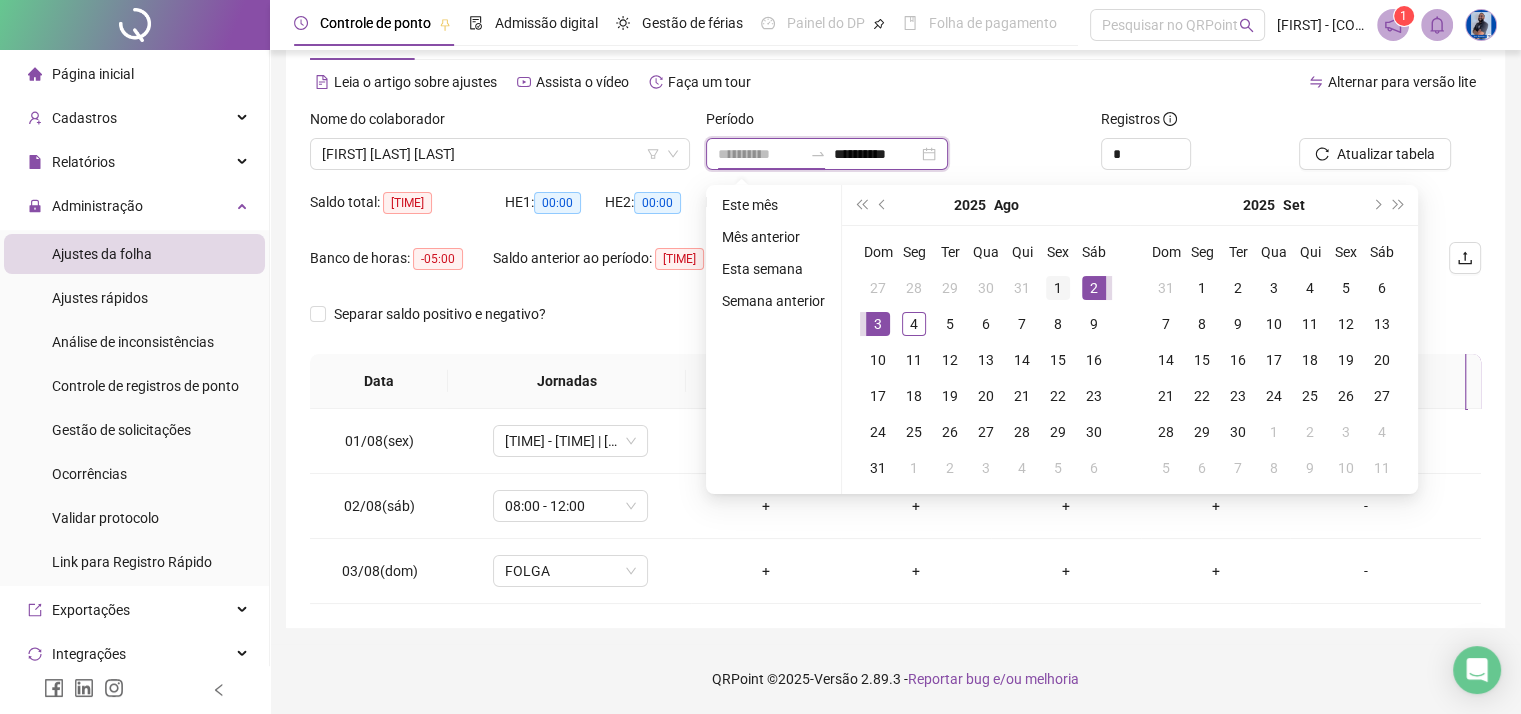 type on "**********" 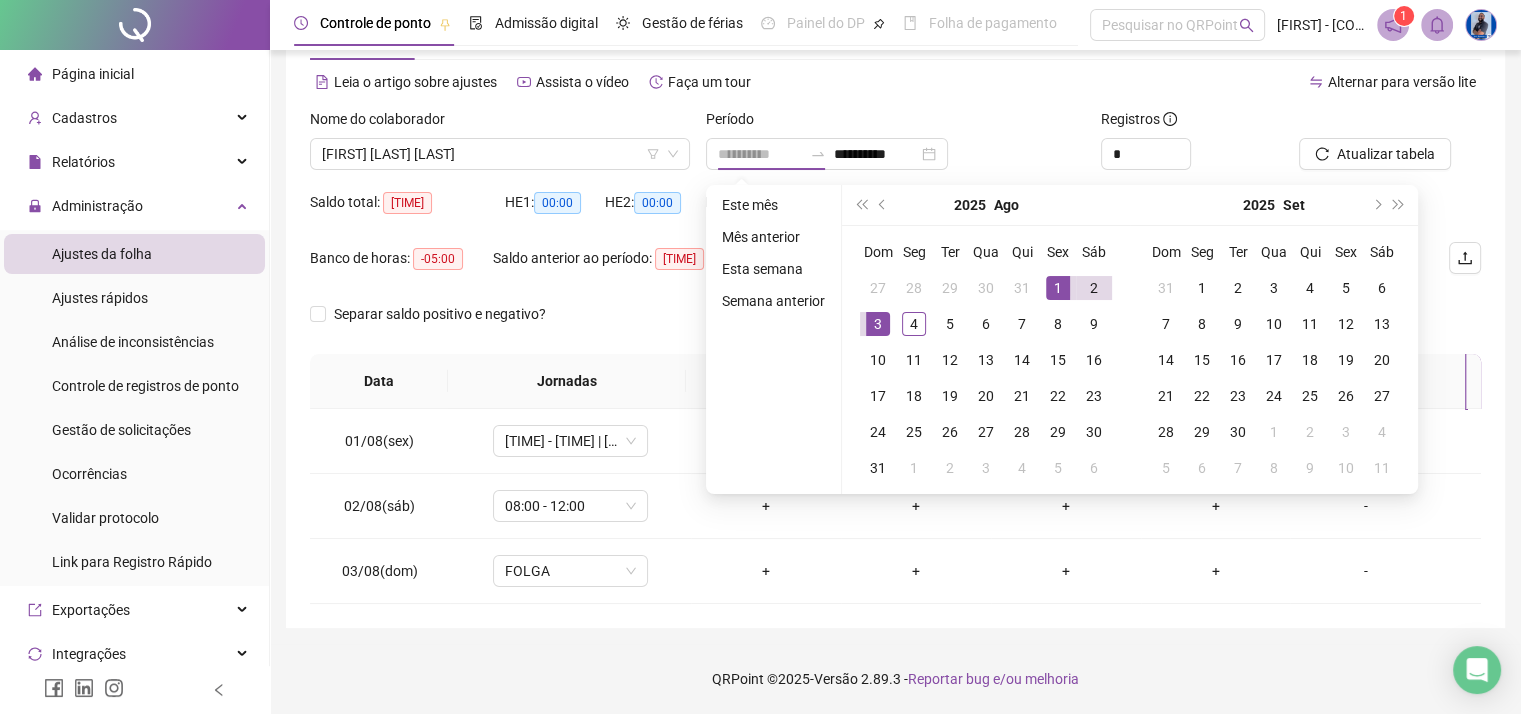 click on "1" at bounding box center (1058, 288) 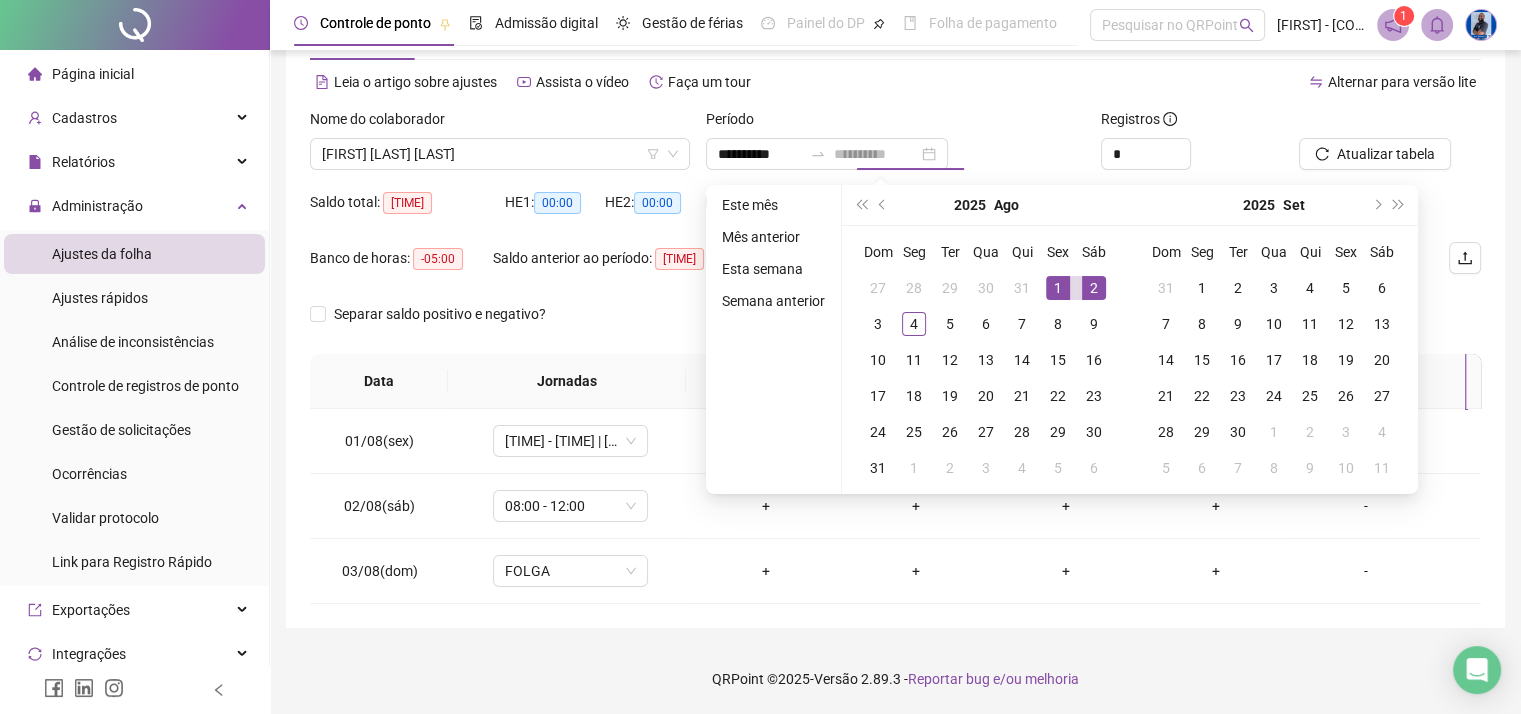 click on "2" at bounding box center [1094, 288] 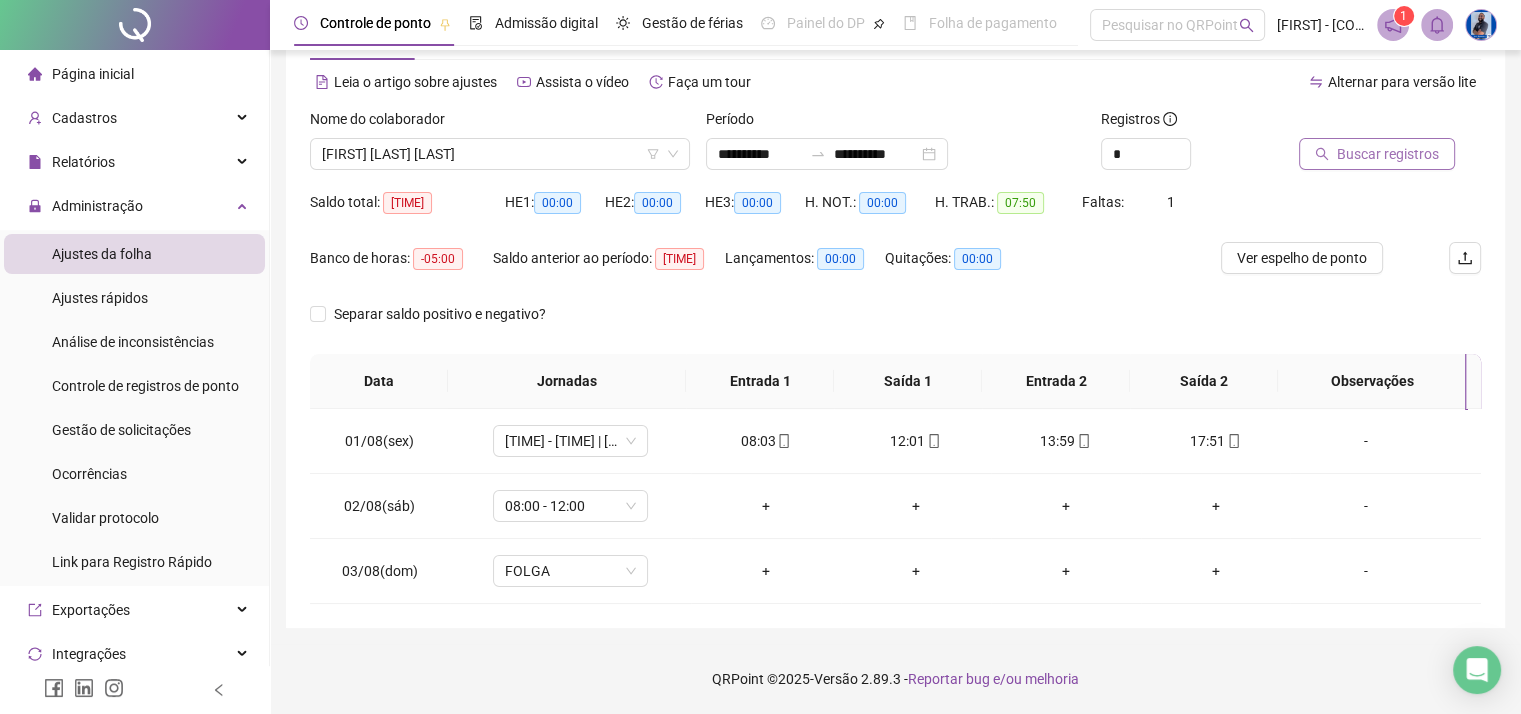 click on "Buscar registros" at bounding box center (1388, 154) 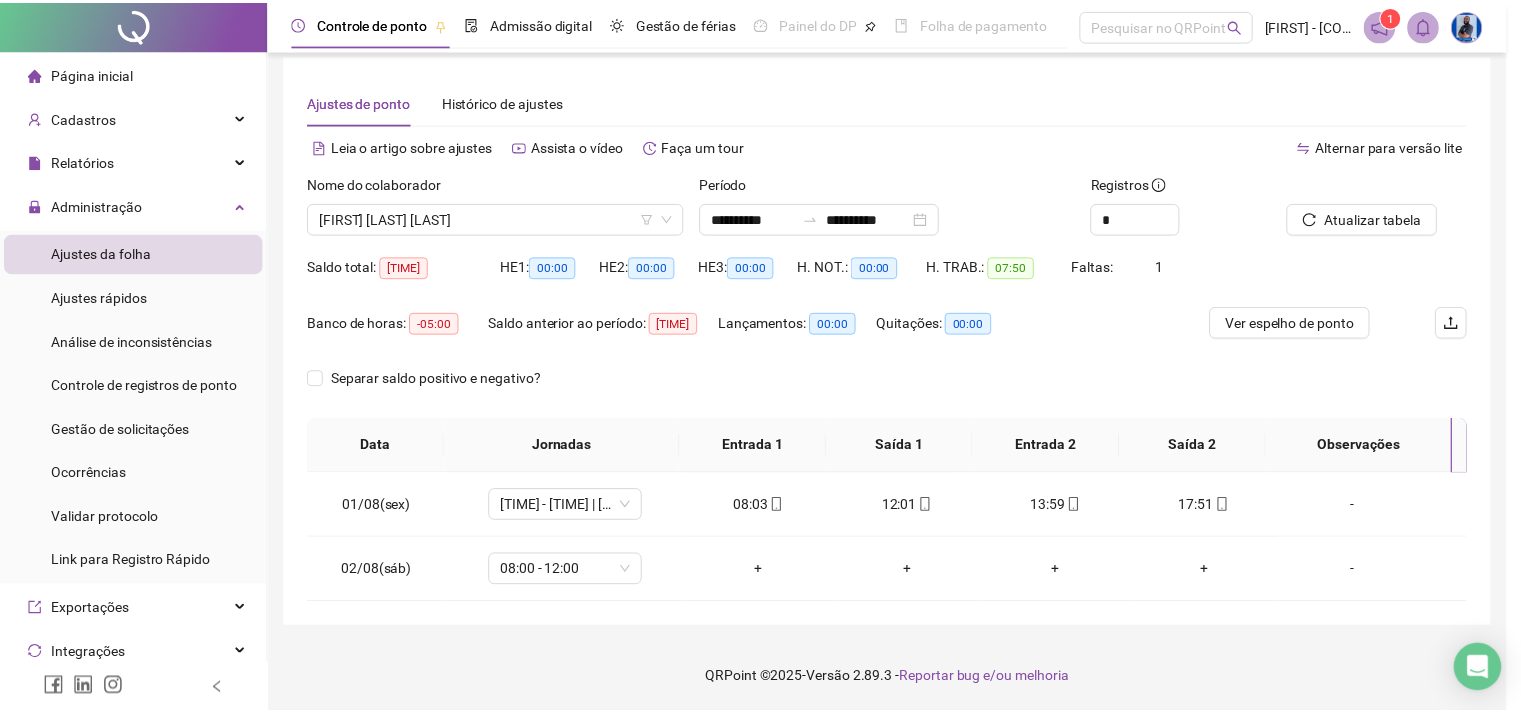 scroll, scrollTop: 11, scrollLeft: 0, axis: vertical 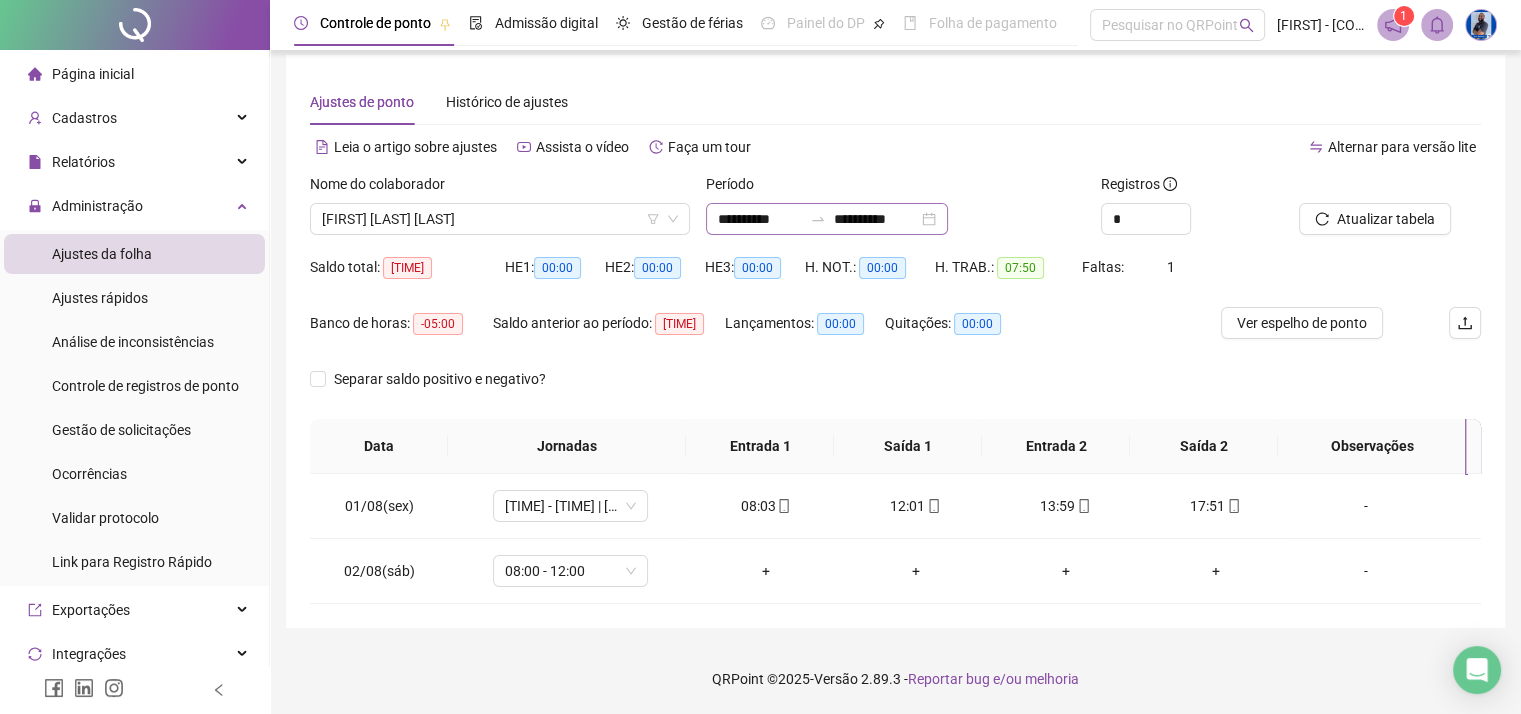 click at bounding box center (818, 219) 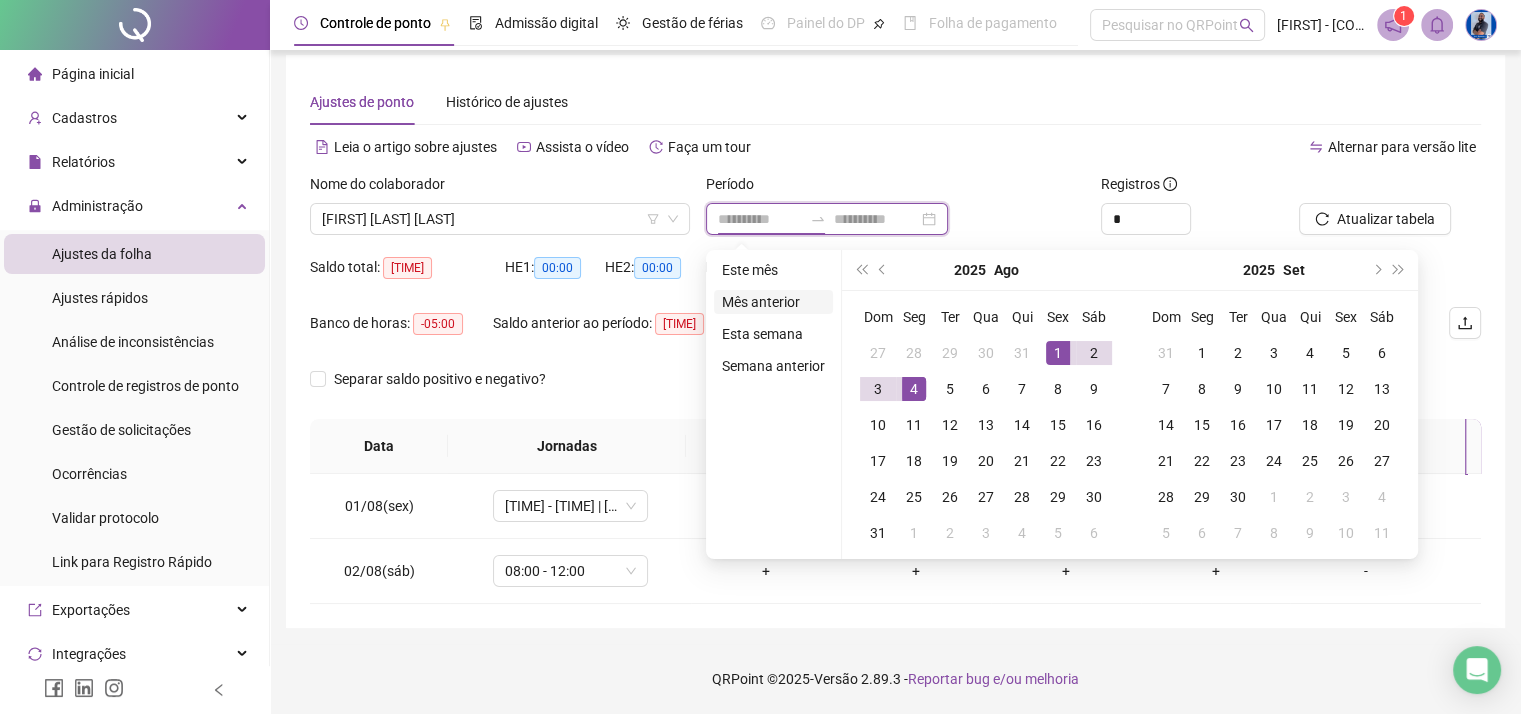 type on "**********" 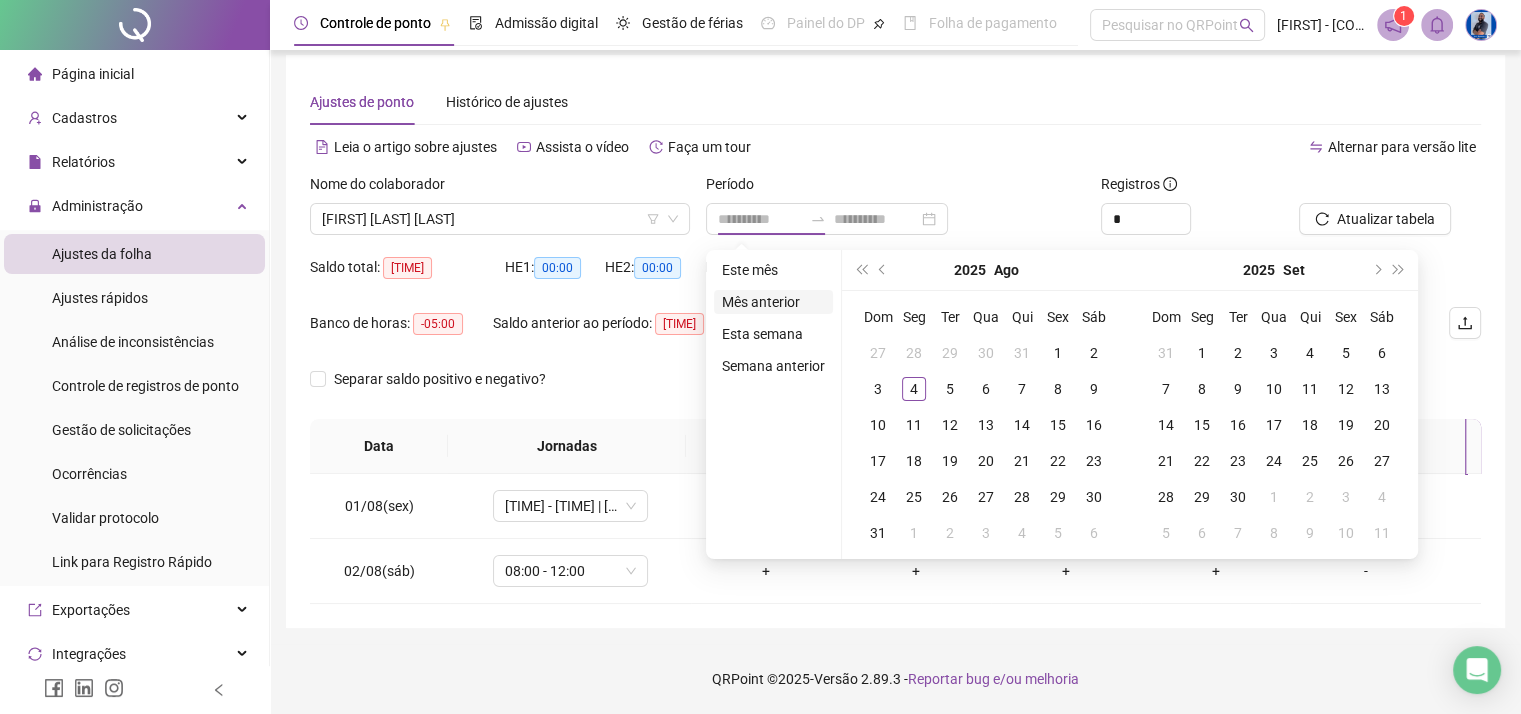 click on "Mês anterior" at bounding box center [773, 302] 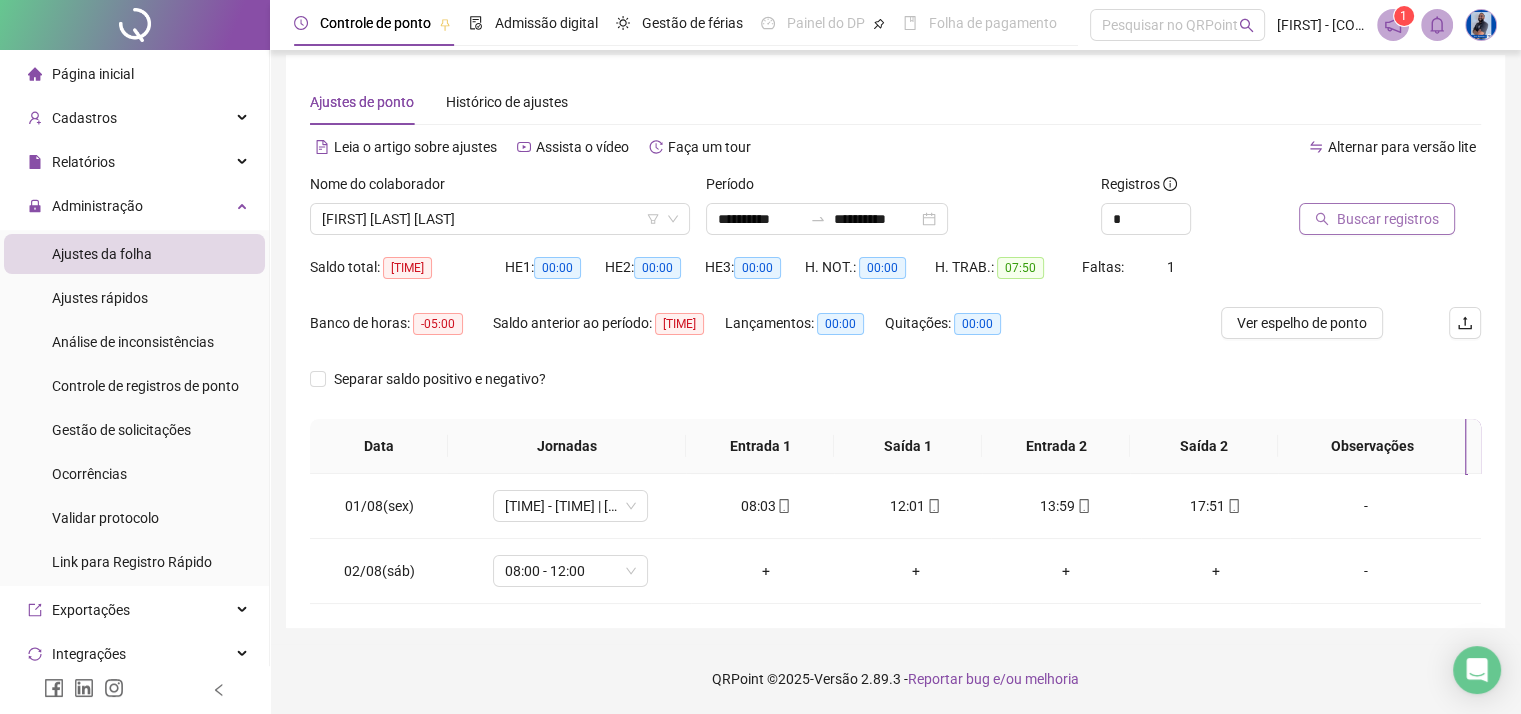 click on "Buscar registros" at bounding box center [1388, 219] 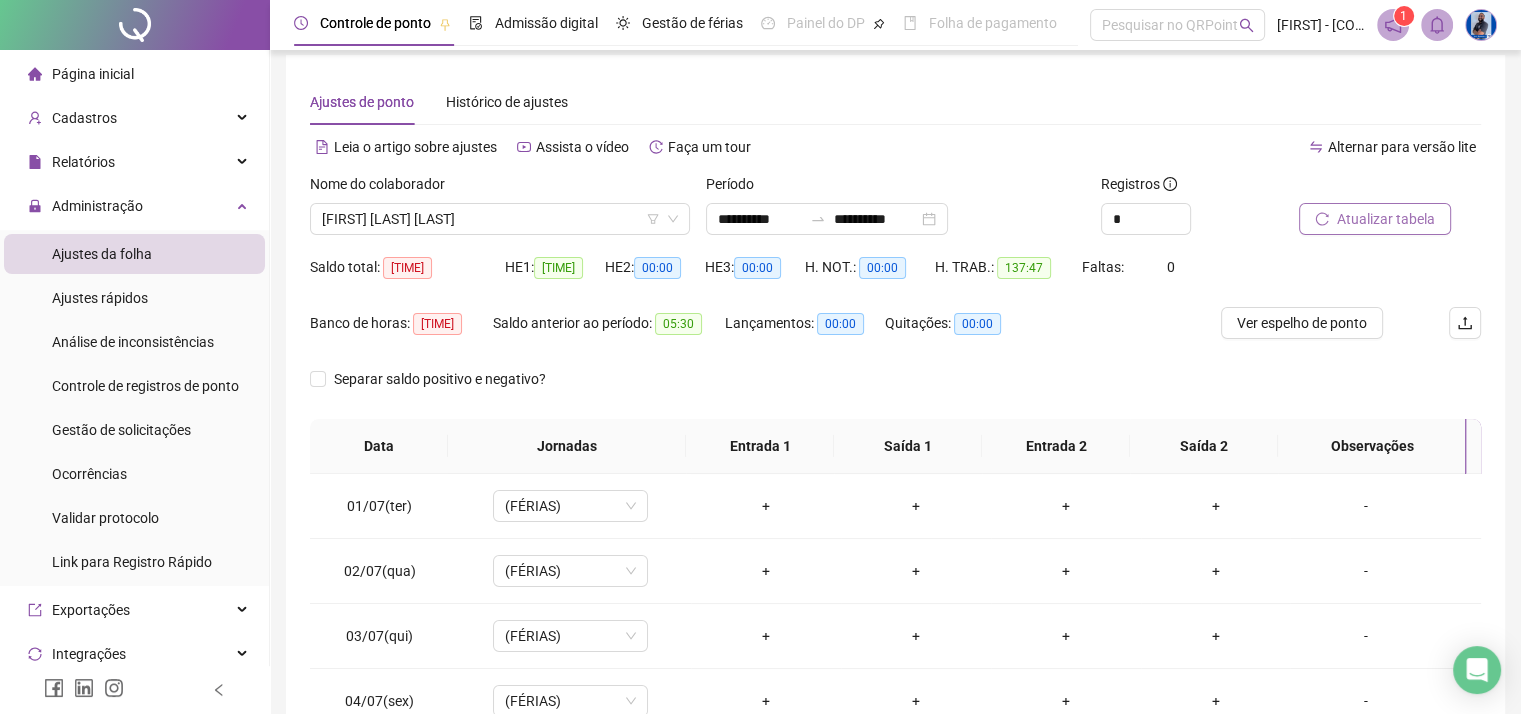 scroll, scrollTop: 308, scrollLeft: 0, axis: vertical 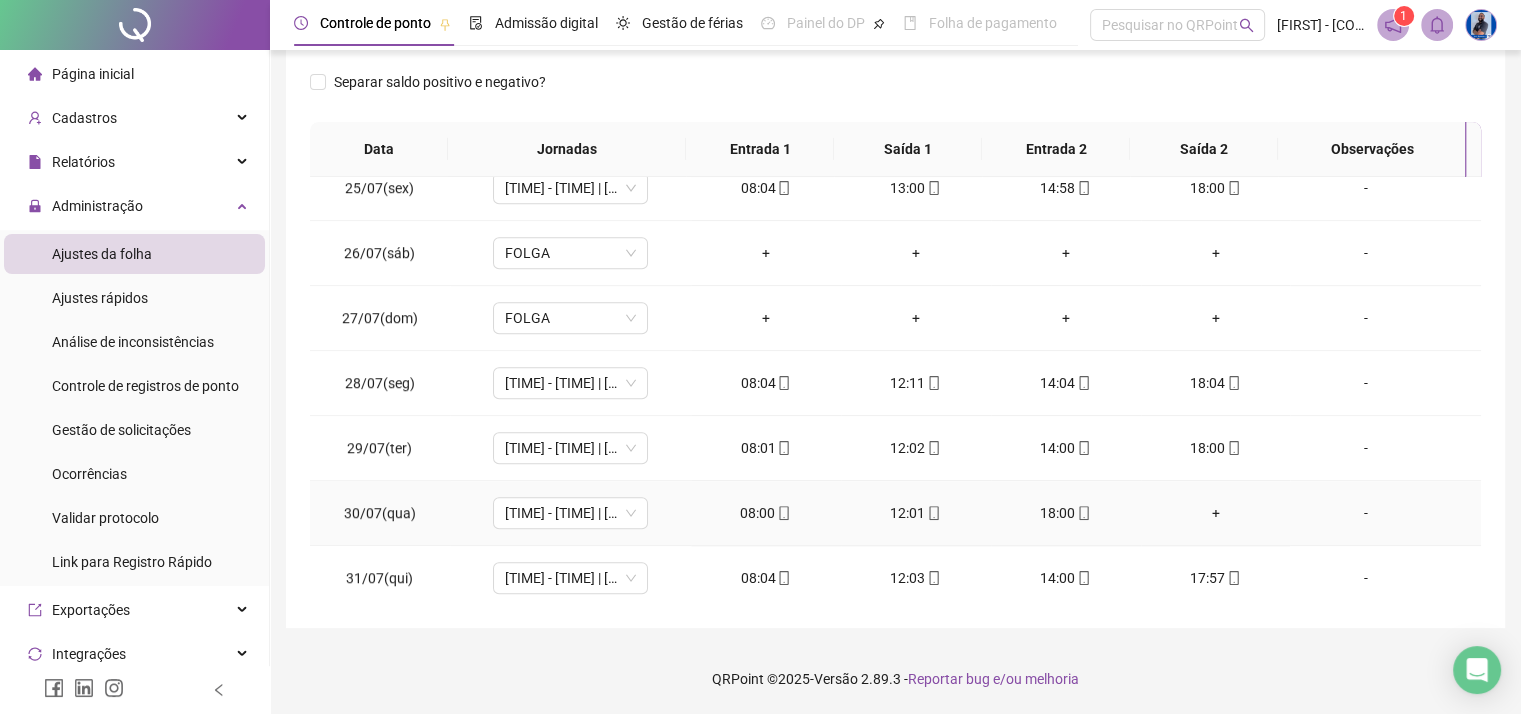 click on "+" at bounding box center [1216, 513] 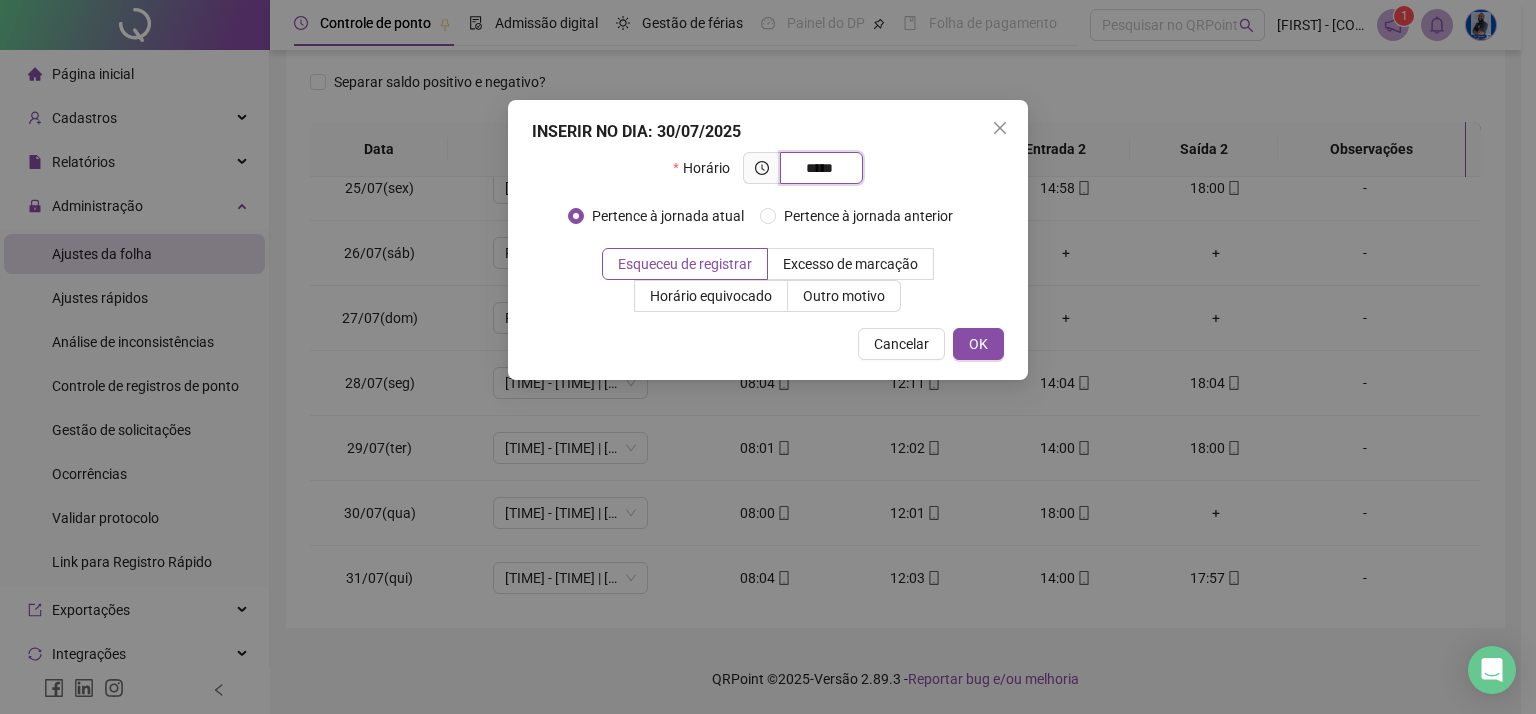 type on "*****" 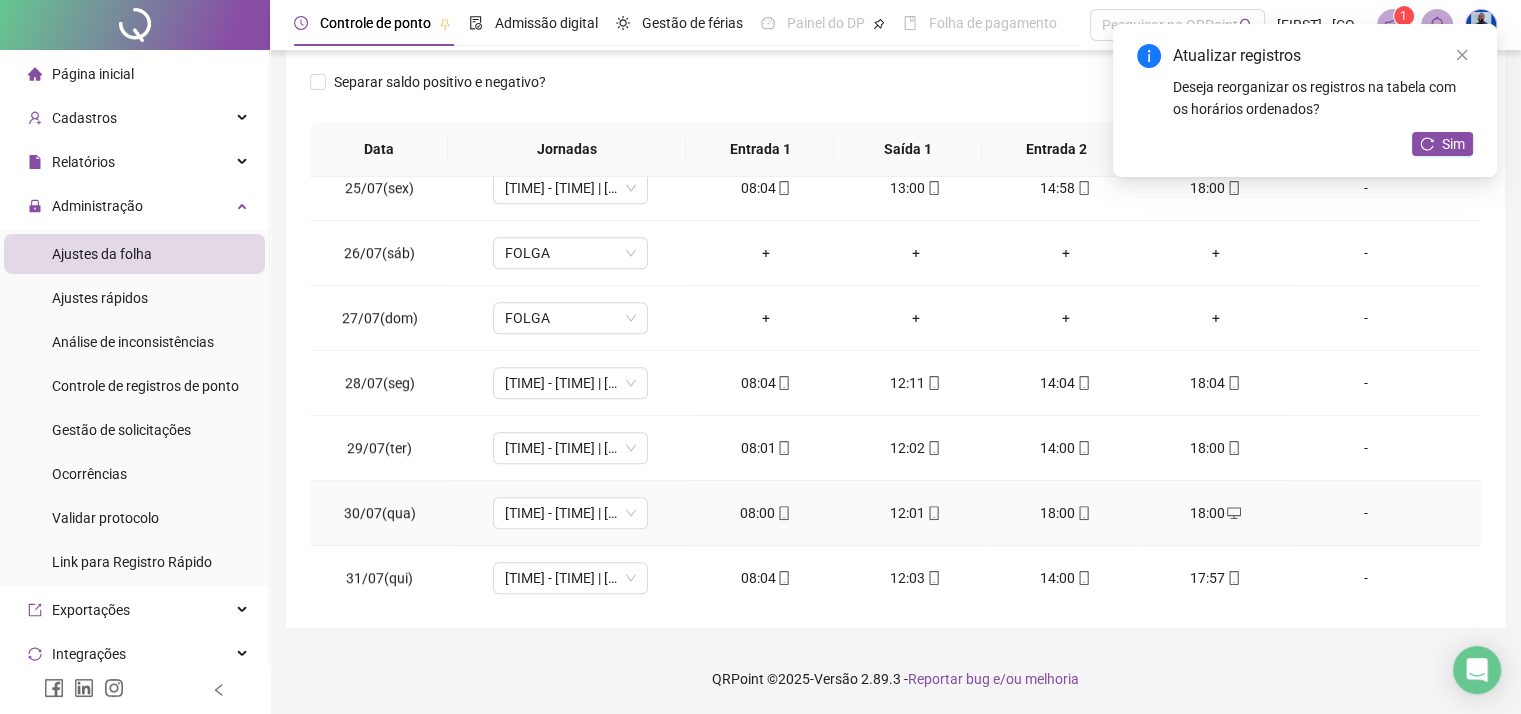 click on "18:00" at bounding box center (1066, 513) 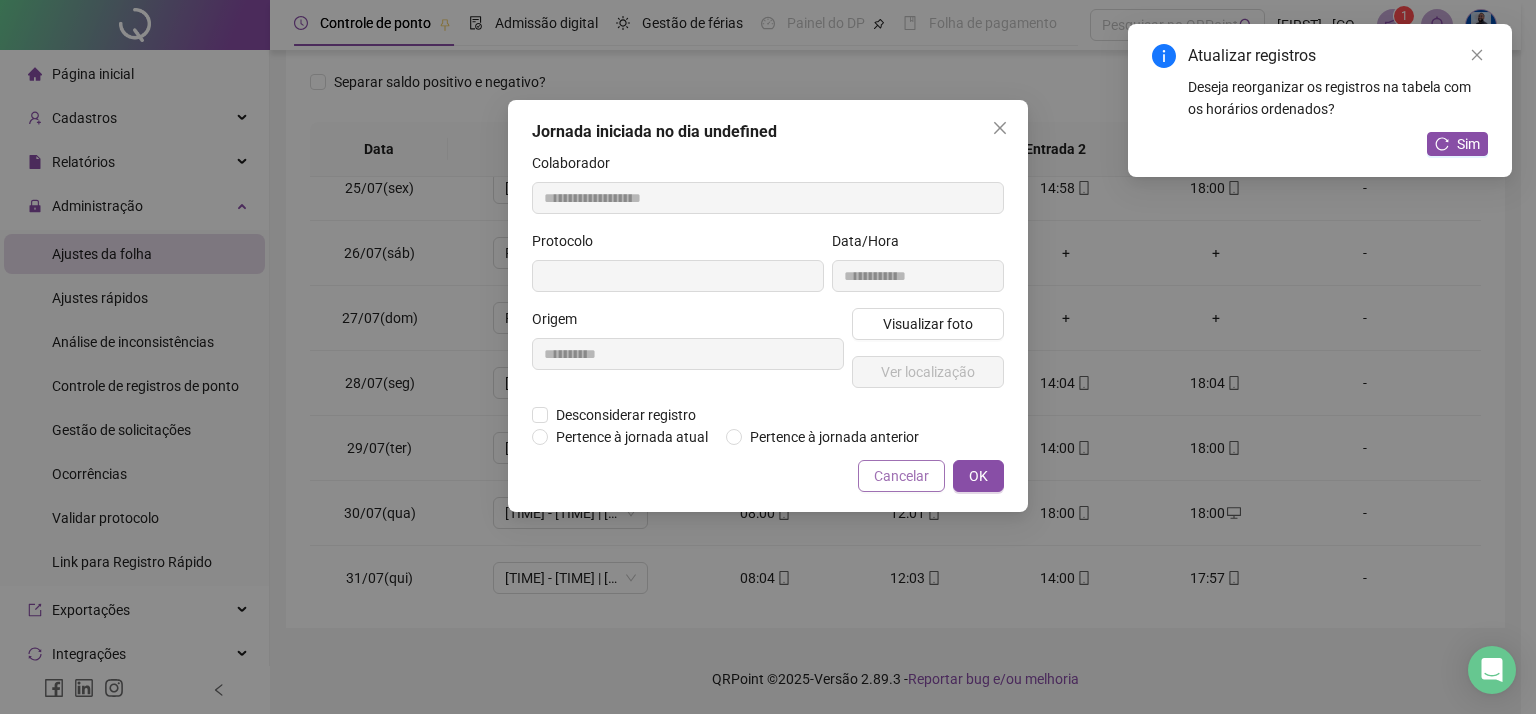 type on "**********" 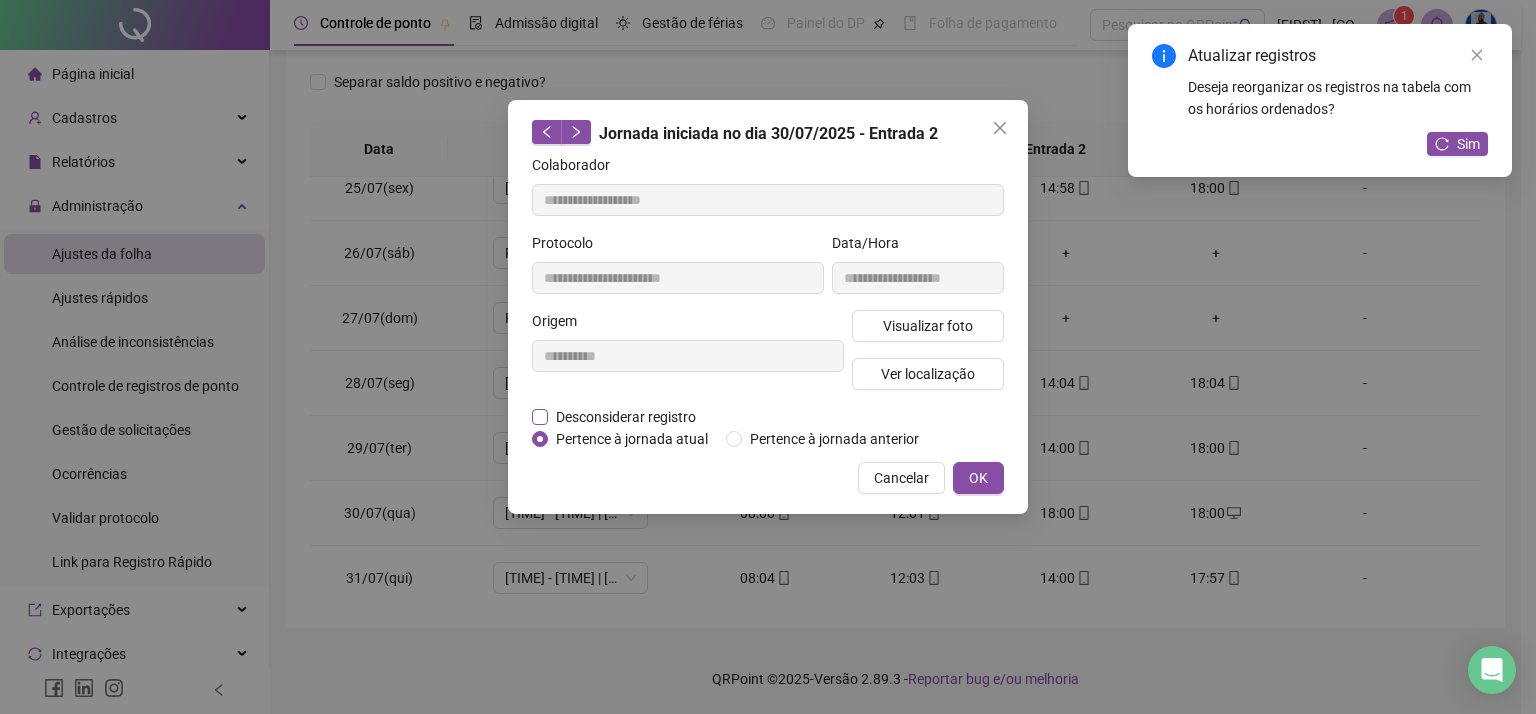 click on "Desconsiderar registro" at bounding box center [626, 417] 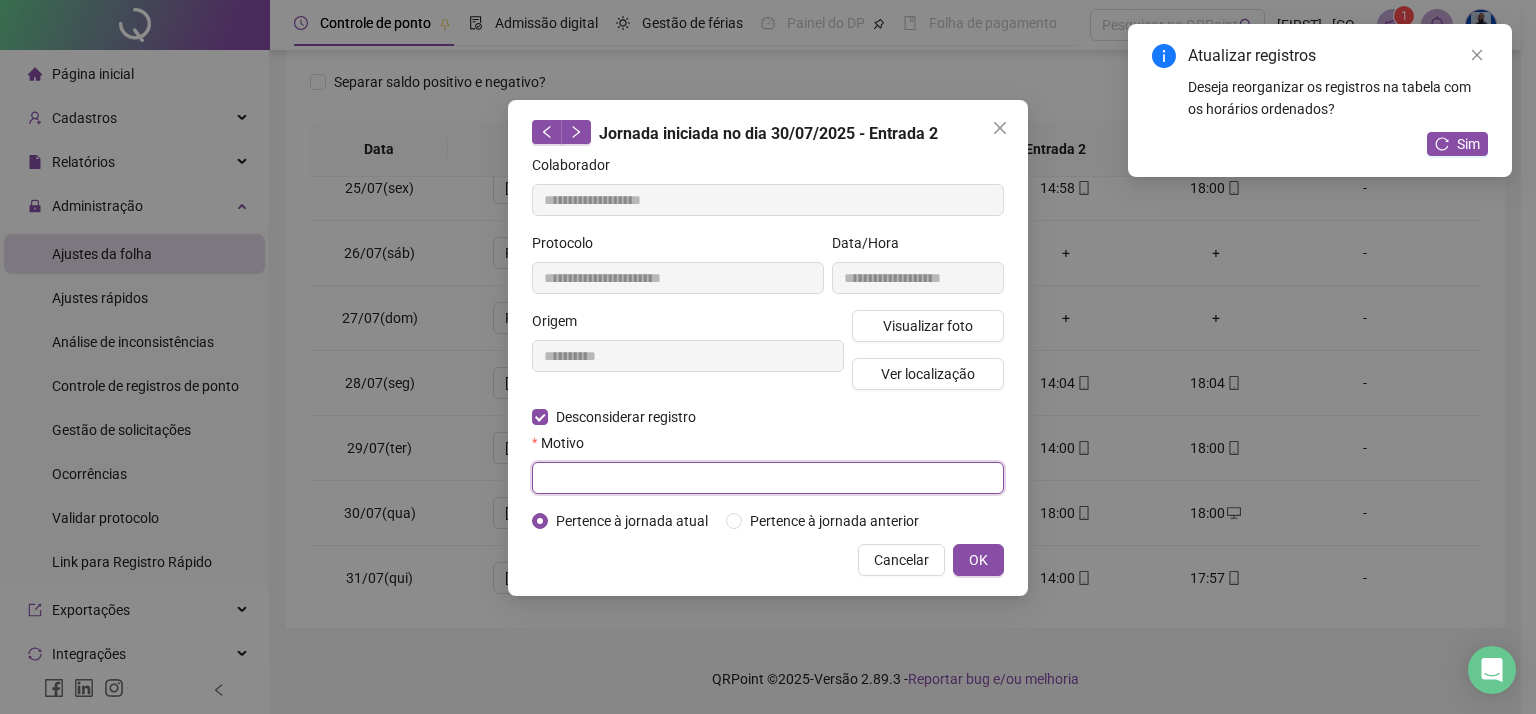 click at bounding box center [768, 478] 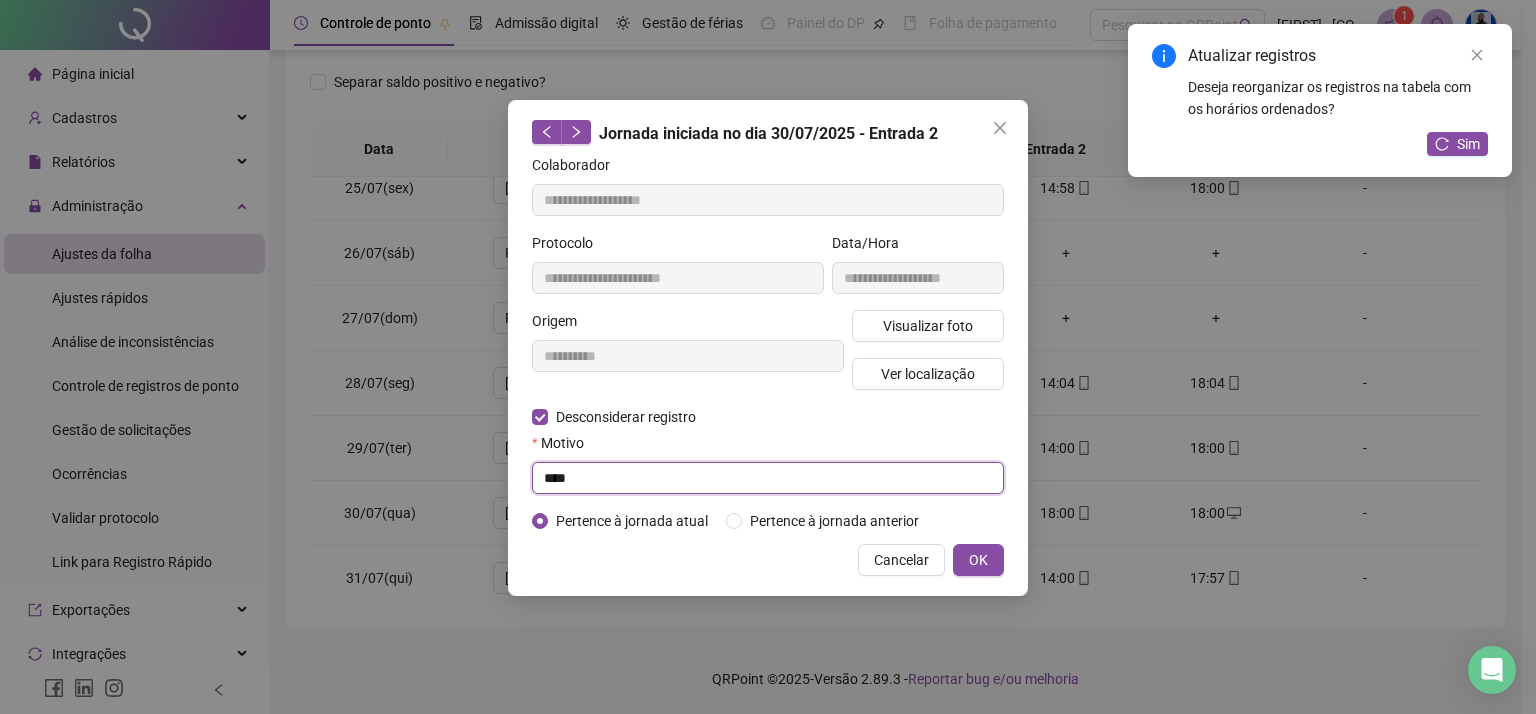 type on "****" 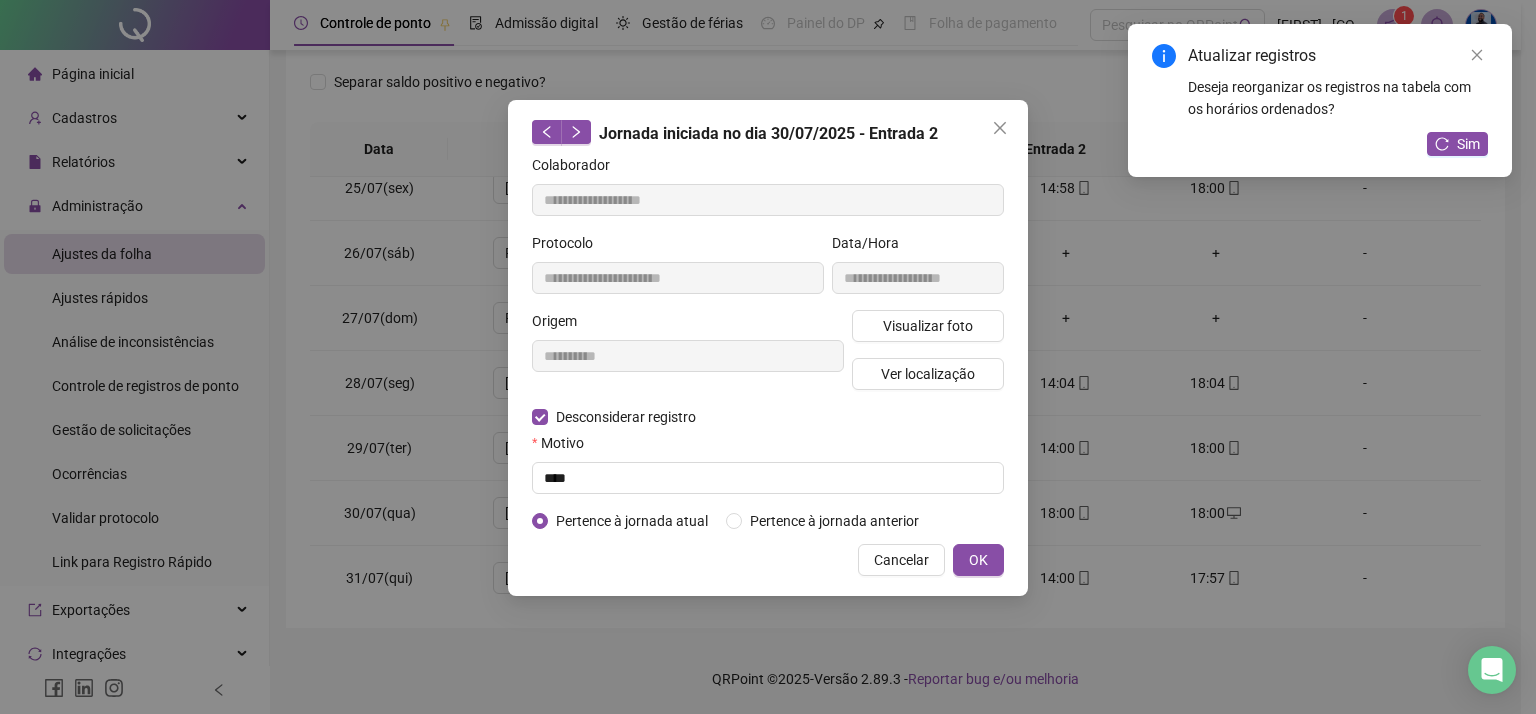 click on "**********" at bounding box center [768, 348] 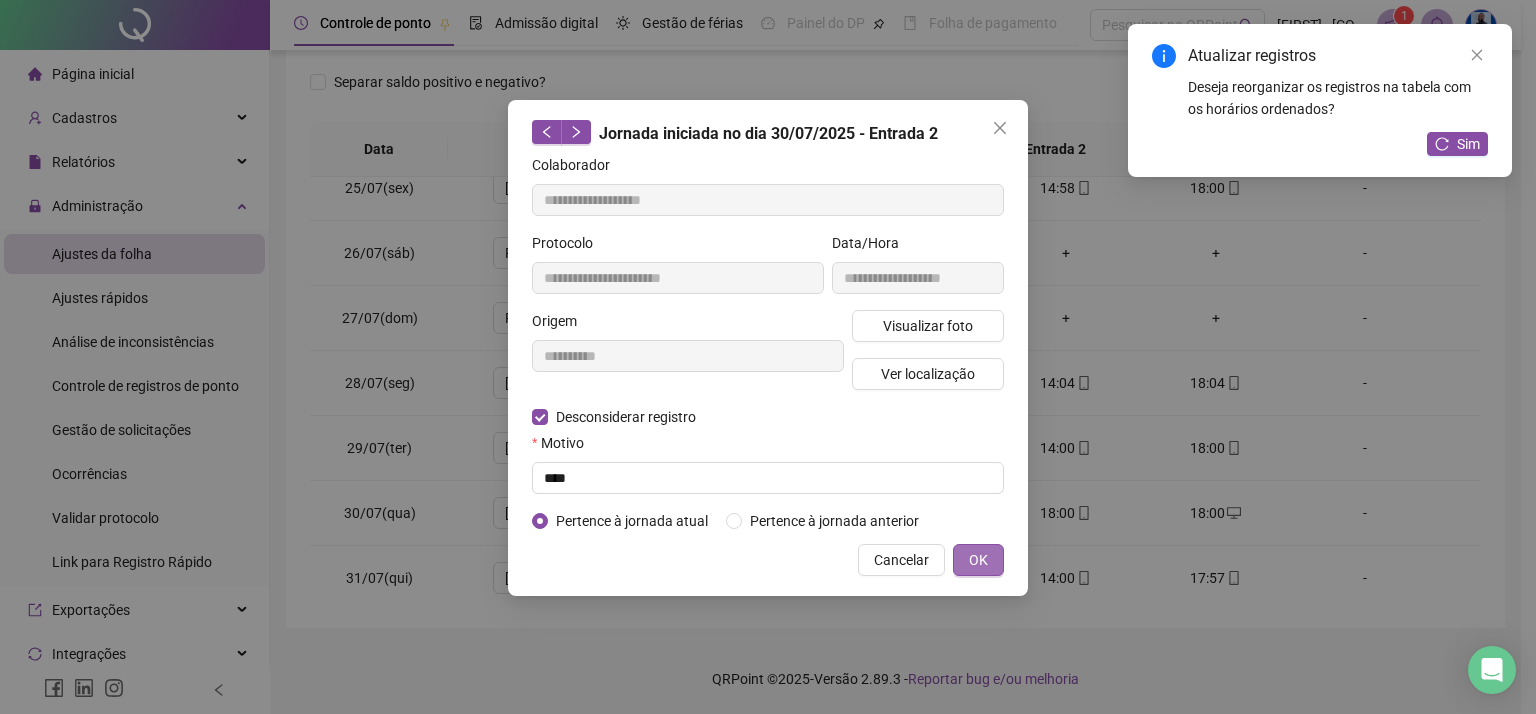 click on "OK" at bounding box center (978, 560) 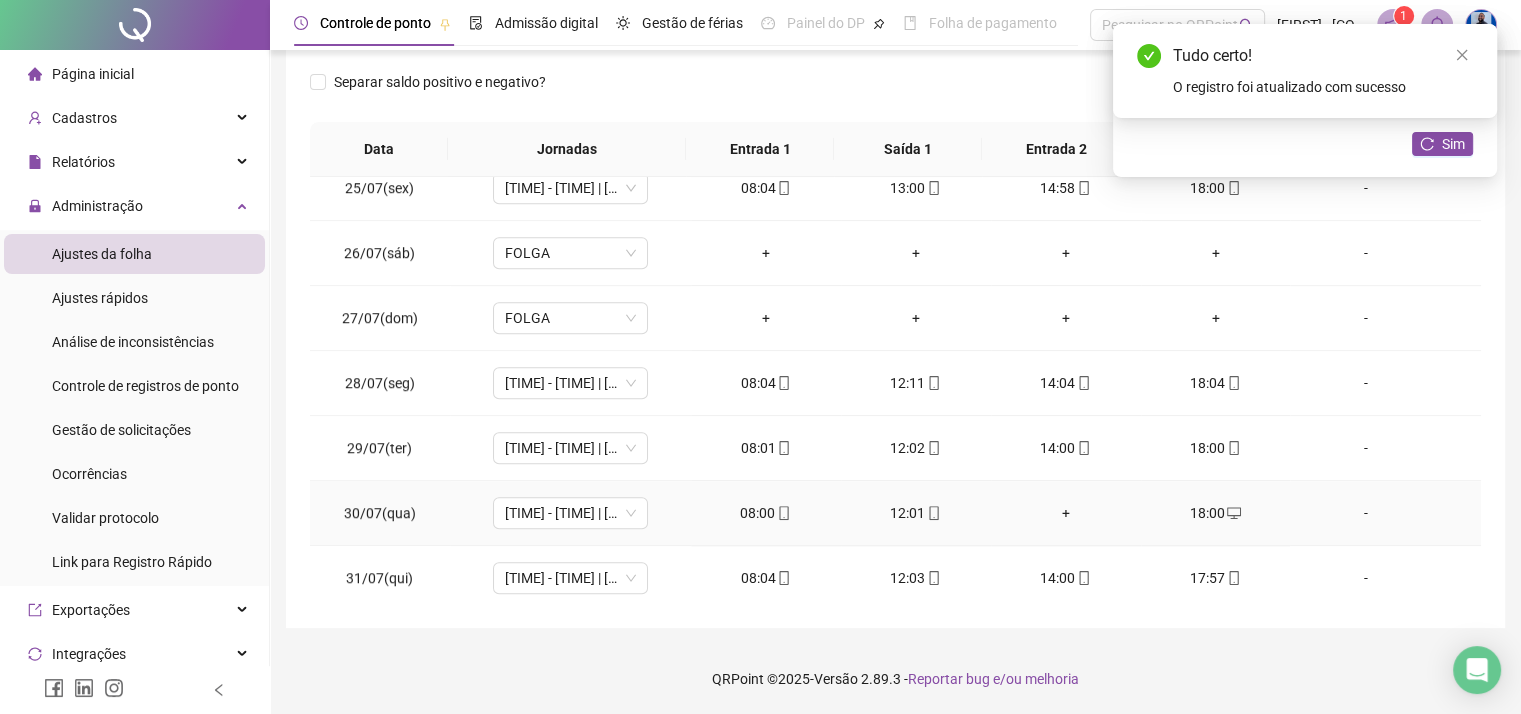 click on "+" at bounding box center (1066, 513) 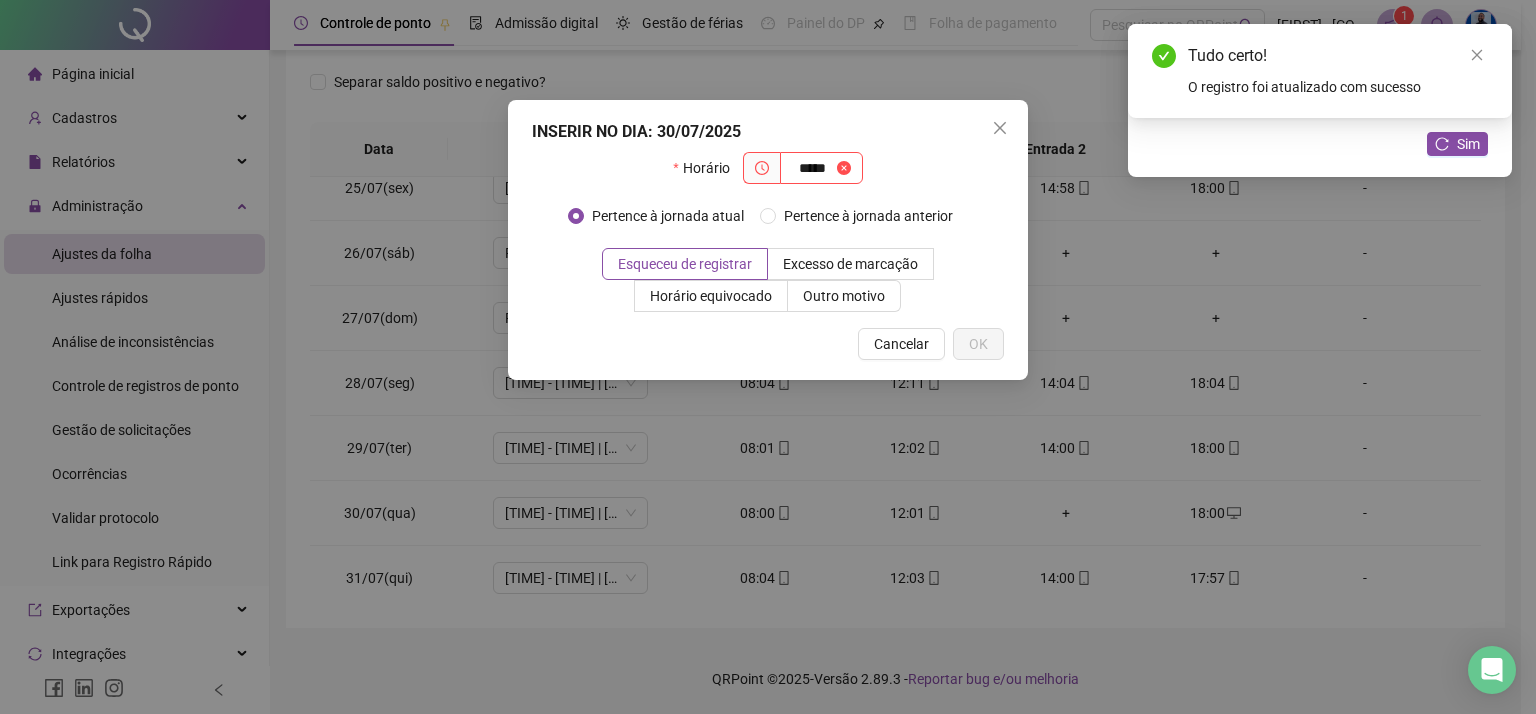 type on "*****" 